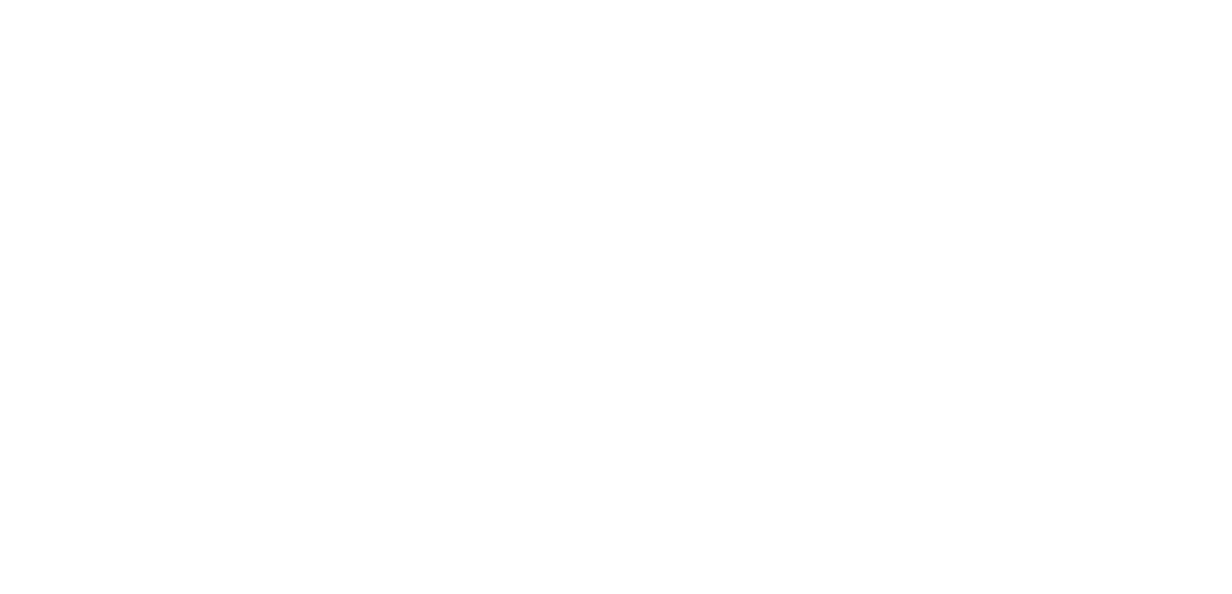 scroll, scrollTop: 0, scrollLeft: 0, axis: both 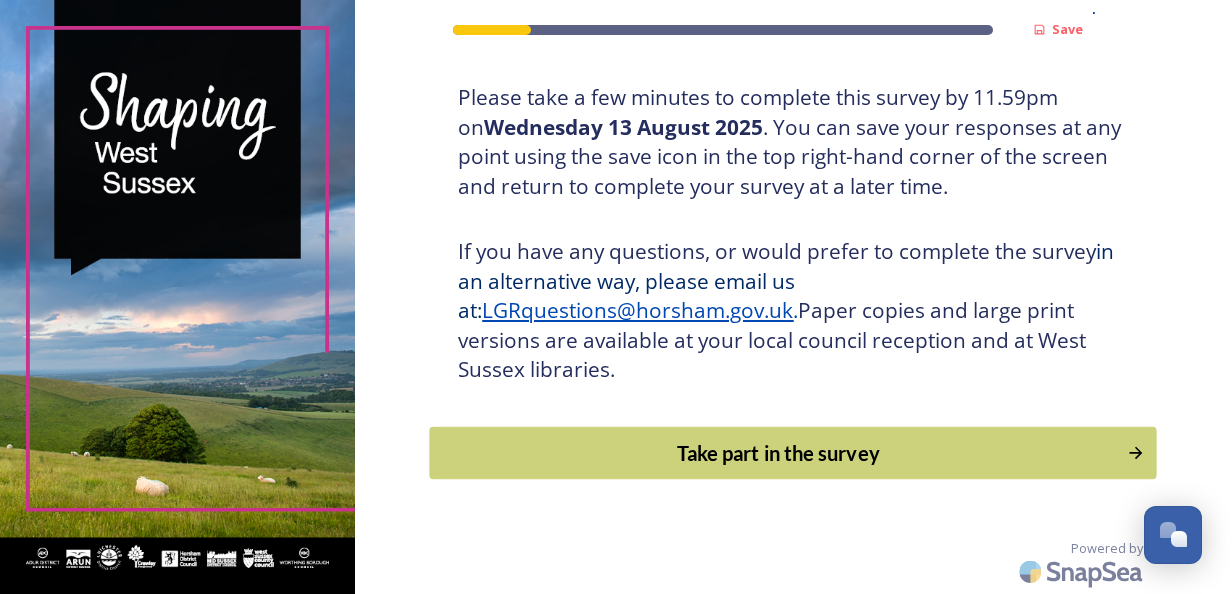 click on "Take part in the survey" at bounding box center [779, 453] 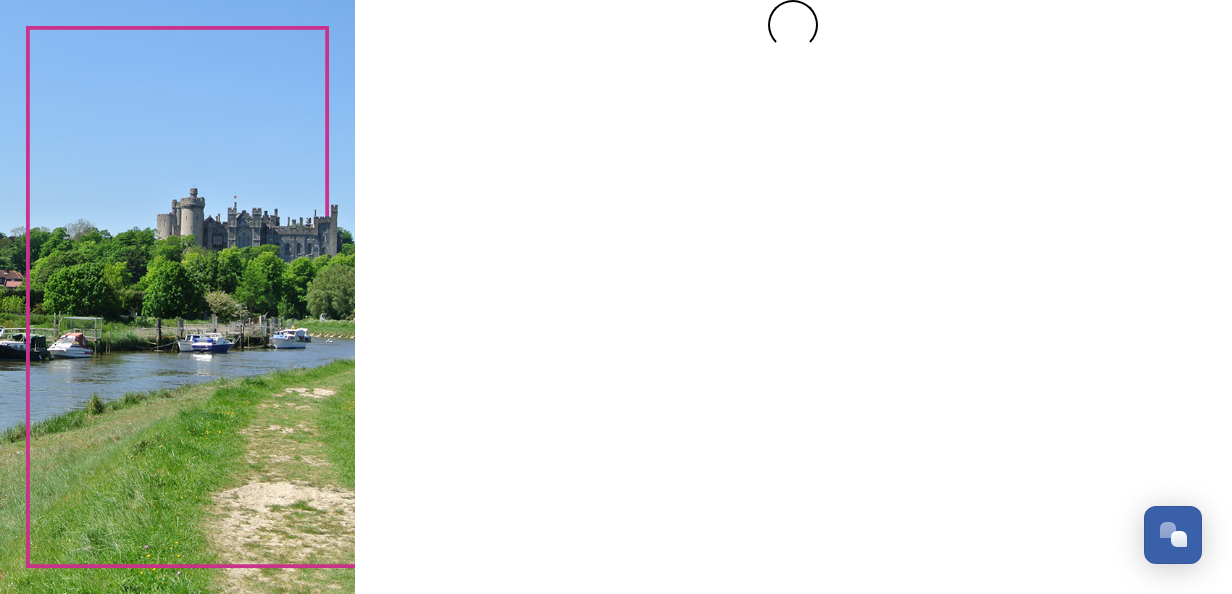 scroll, scrollTop: 0, scrollLeft: 0, axis: both 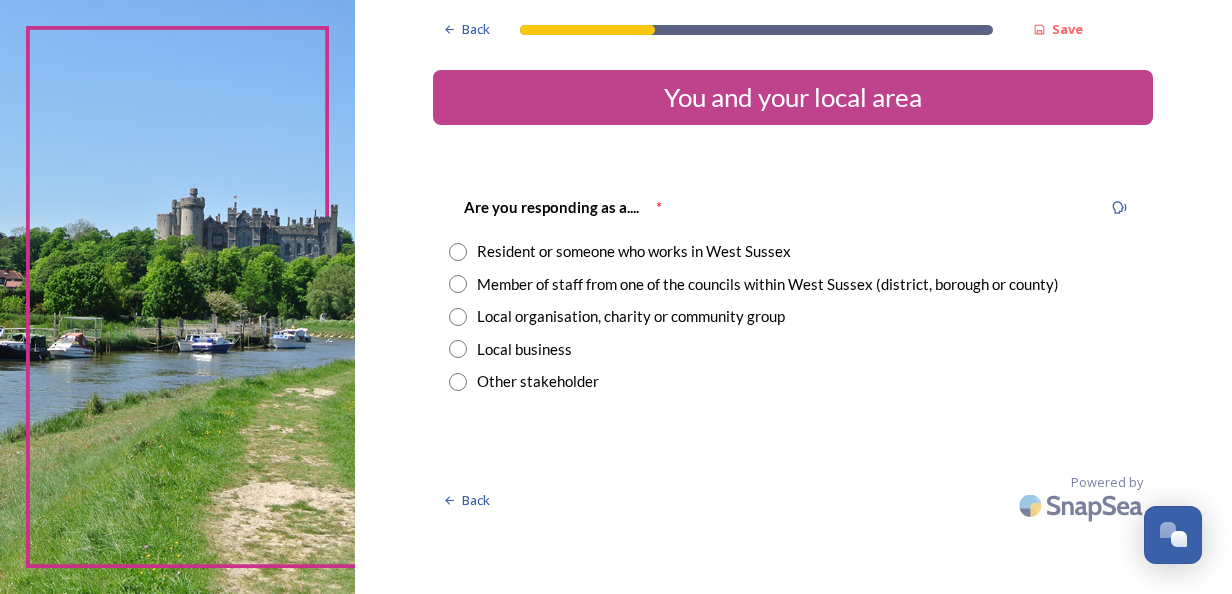 click at bounding box center (458, 284) 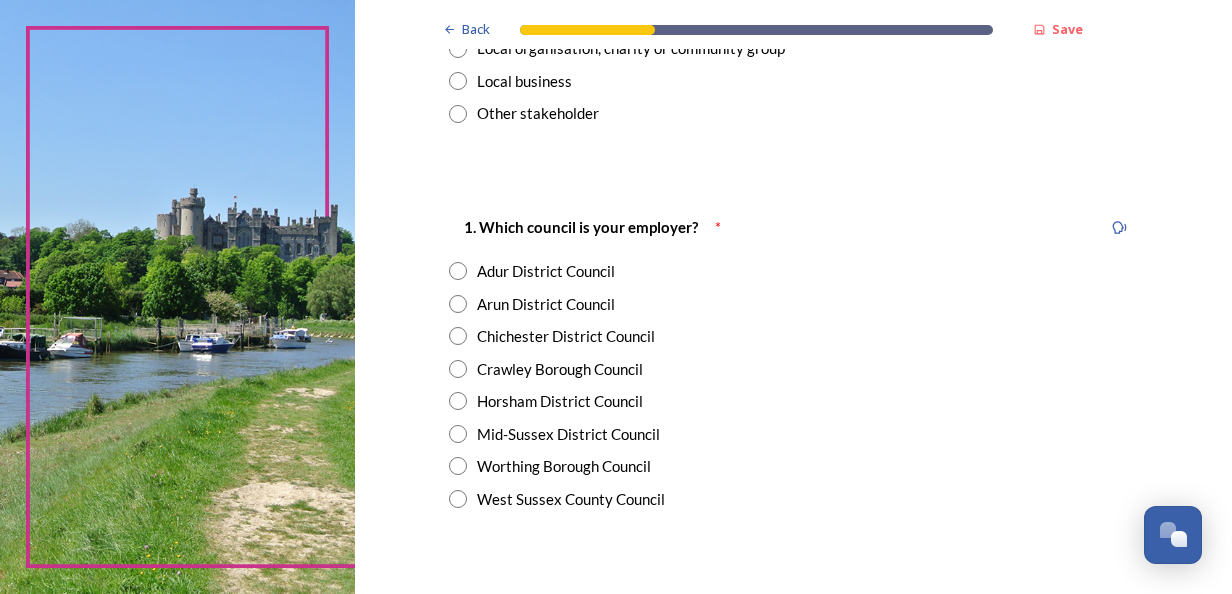 scroll, scrollTop: 300, scrollLeft: 0, axis: vertical 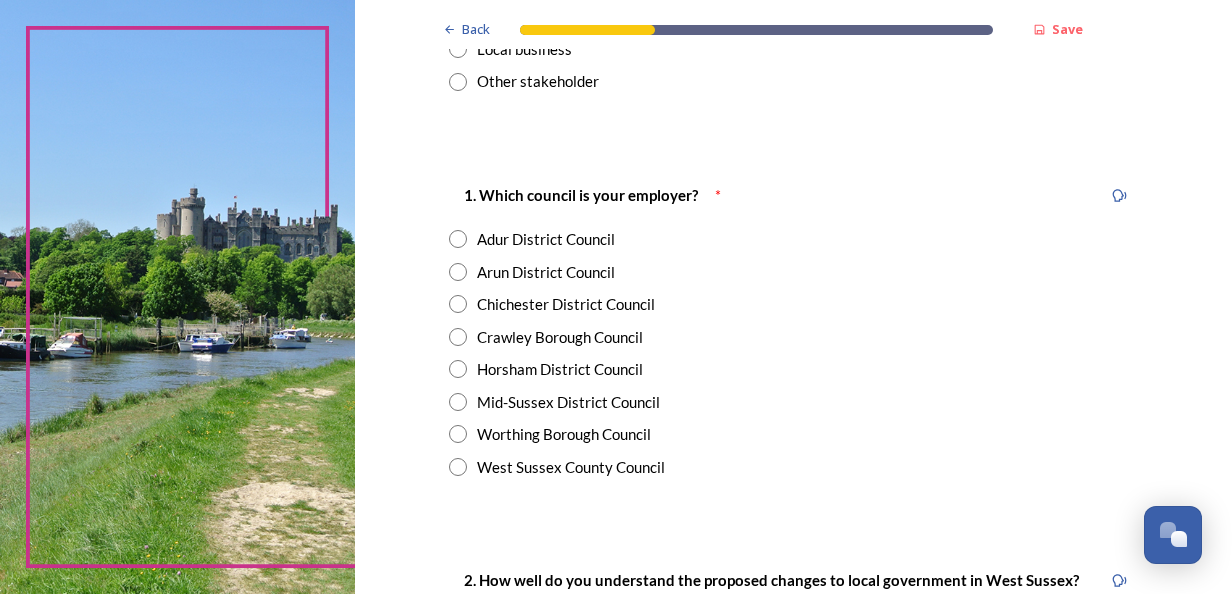 click at bounding box center (458, 369) 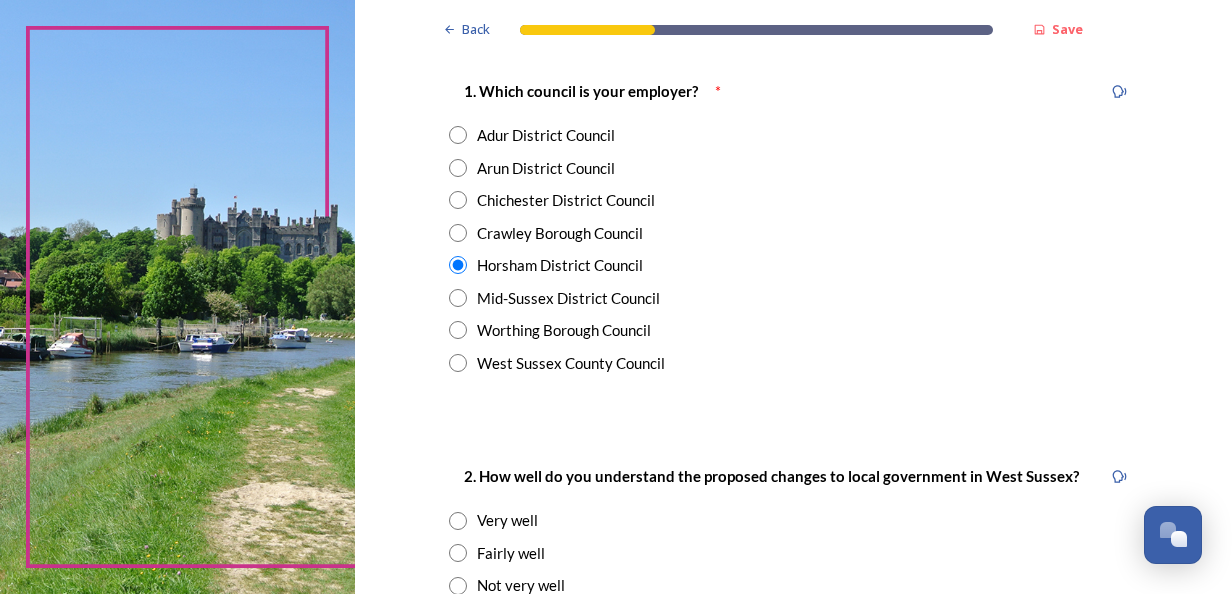 scroll, scrollTop: 600, scrollLeft: 0, axis: vertical 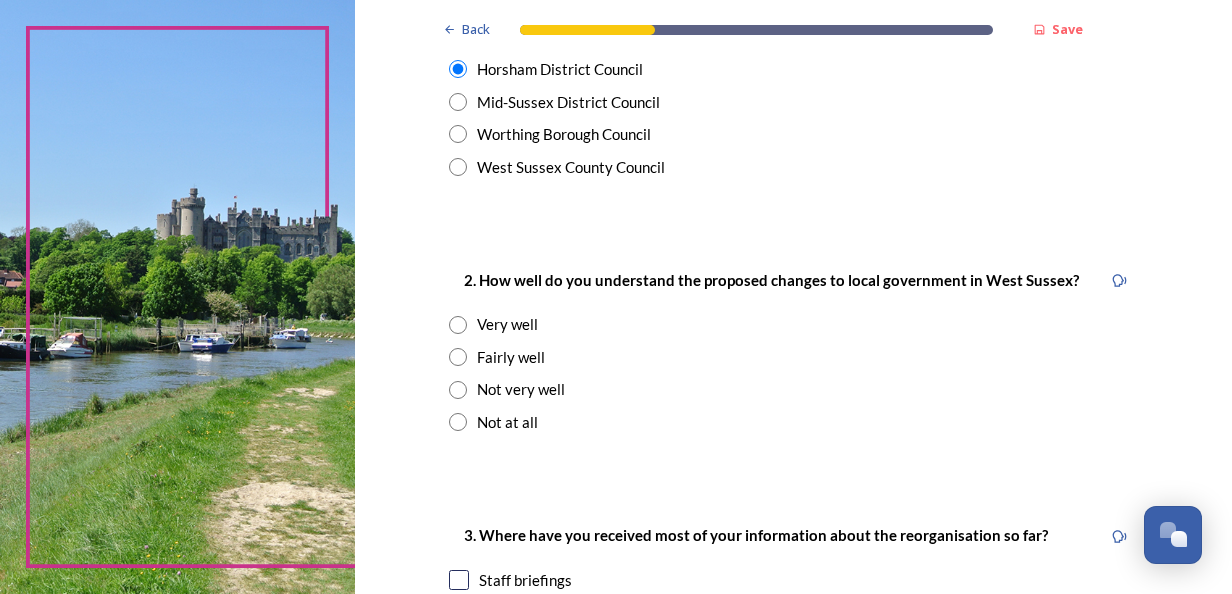 click at bounding box center [458, 357] 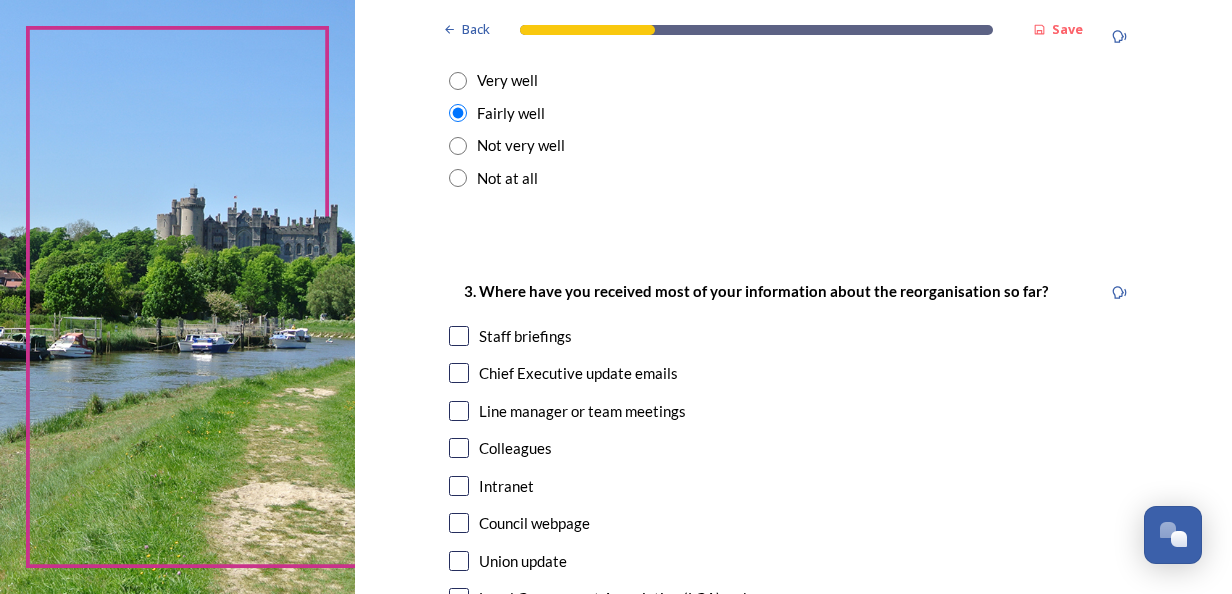 scroll, scrollTop: 900, scrollLeft: 0, axis: vertical 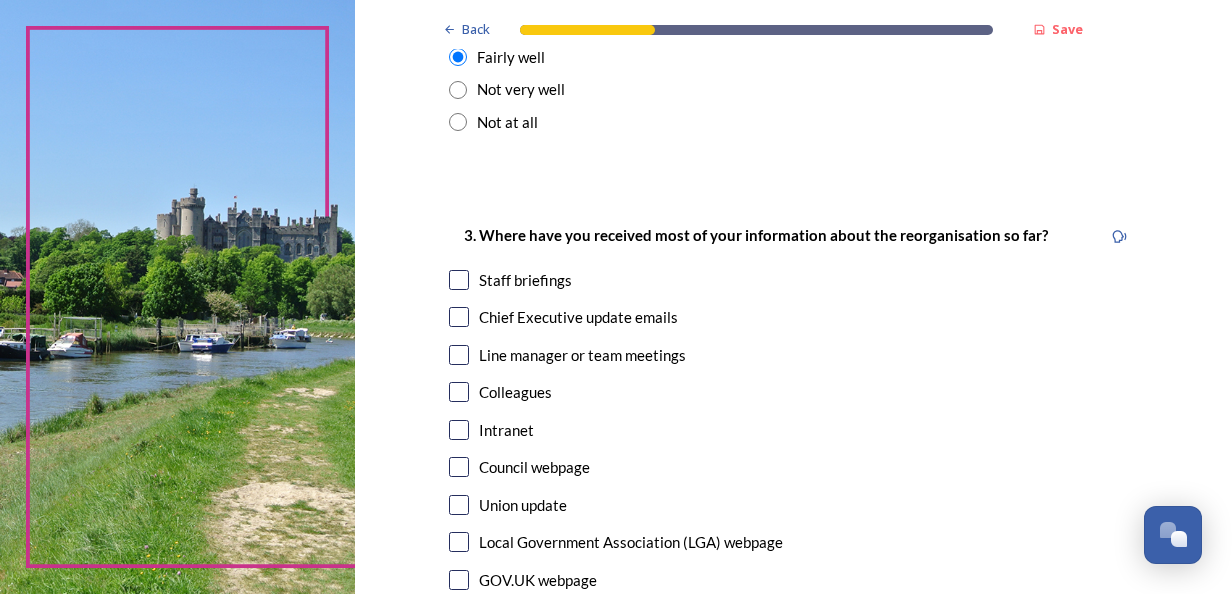 click at bounding box center [459, 280] 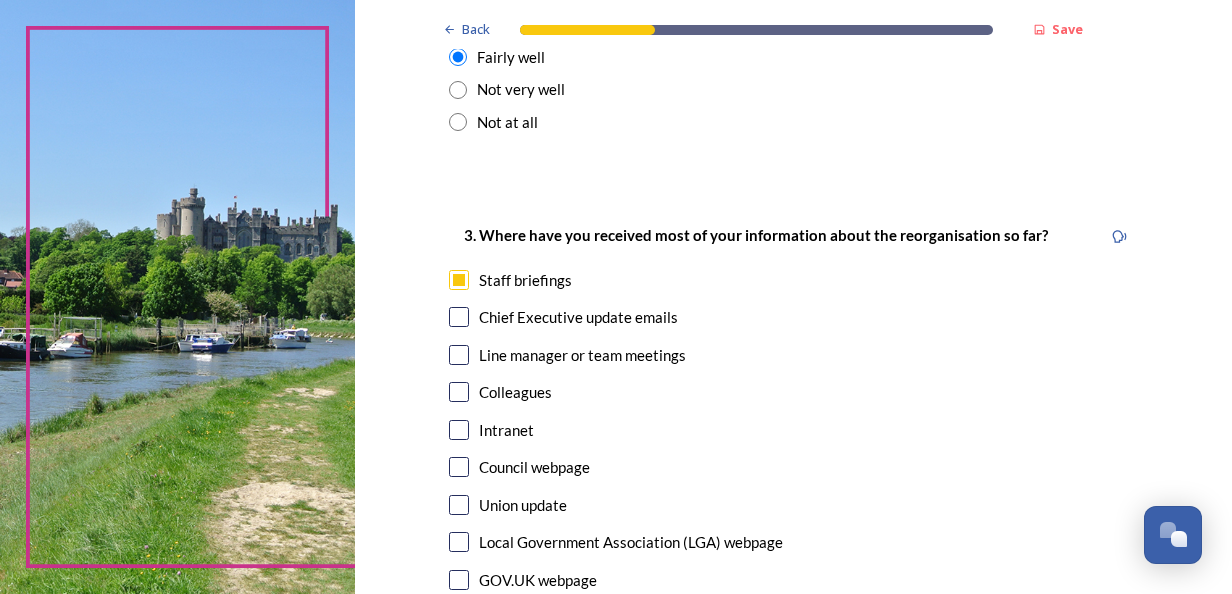 click at bounding box center [459, 317] 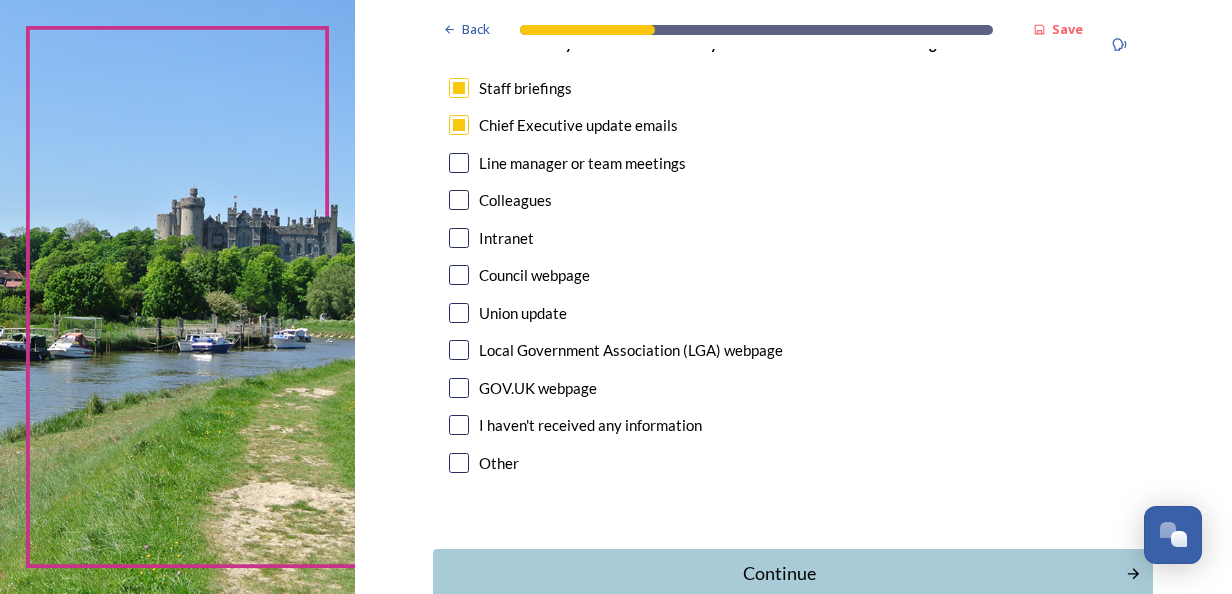 scroll, scrollTop: 1100, scrollLeft: 0, axis: vertical 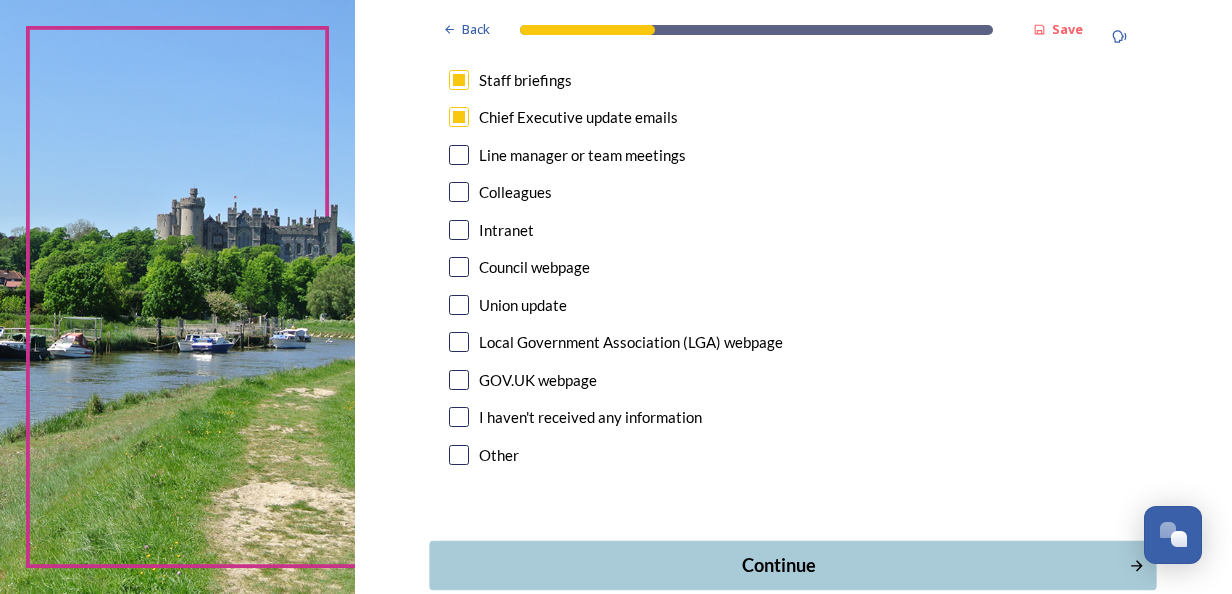 click on "Continue" at bounding box center (779, 565) 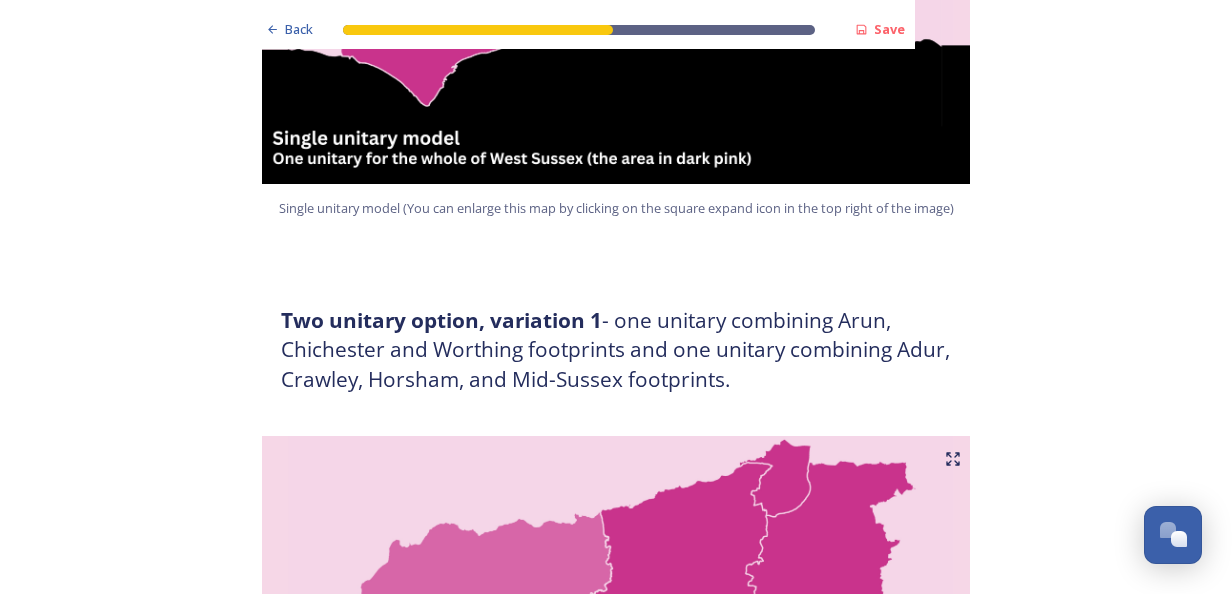 scroll, scrollTop: 900, scrollLeft: 0, axis: vertical 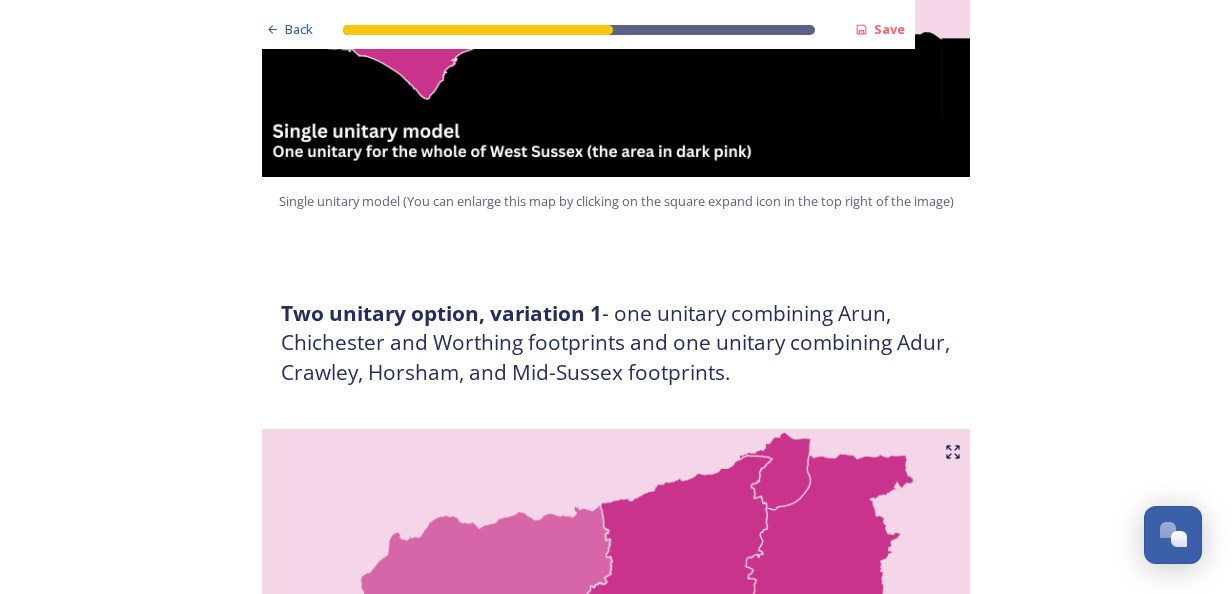 click at bounding box center (281, 1949) 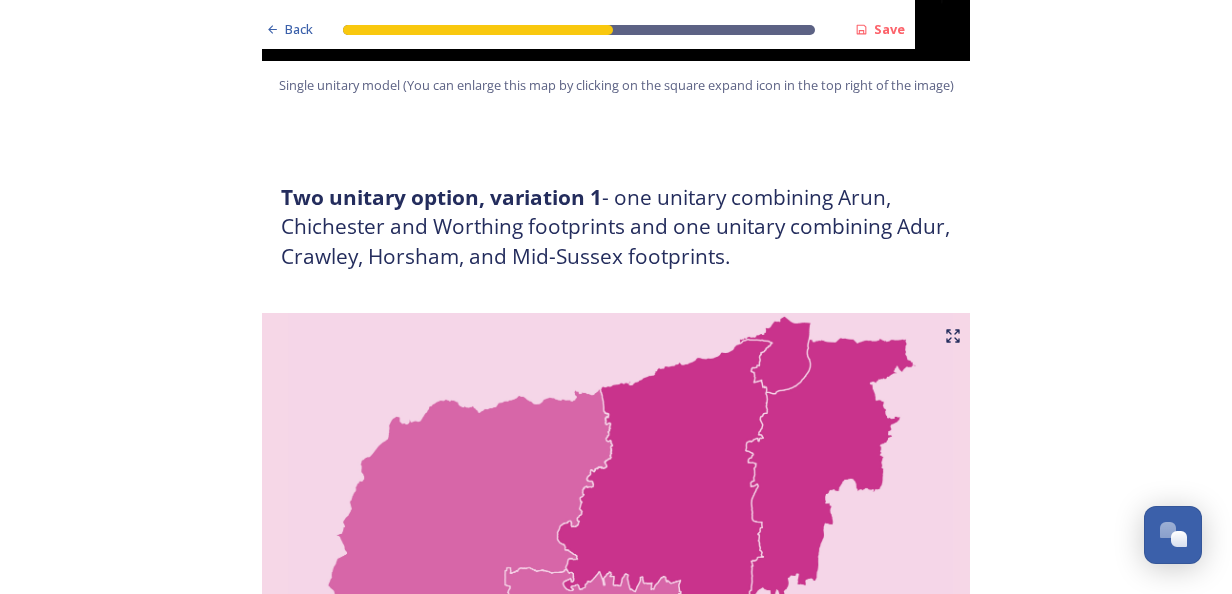 scroll, scrollTop: 1200, scrollLeft: 0, axis: vertical 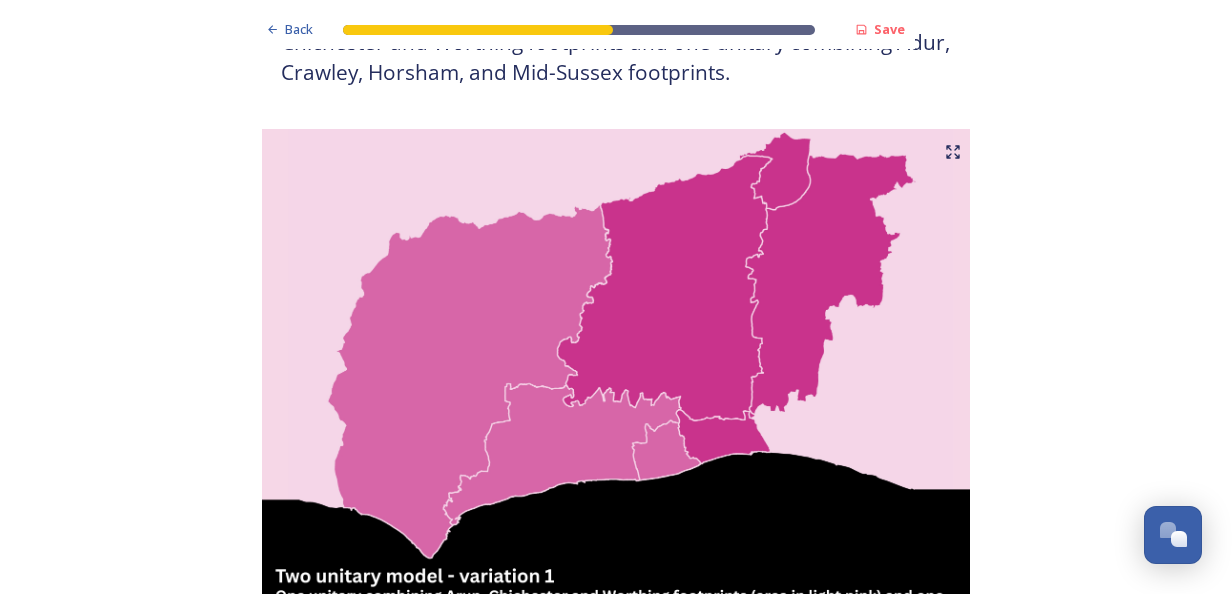 click at bounding box center (281, 1905) 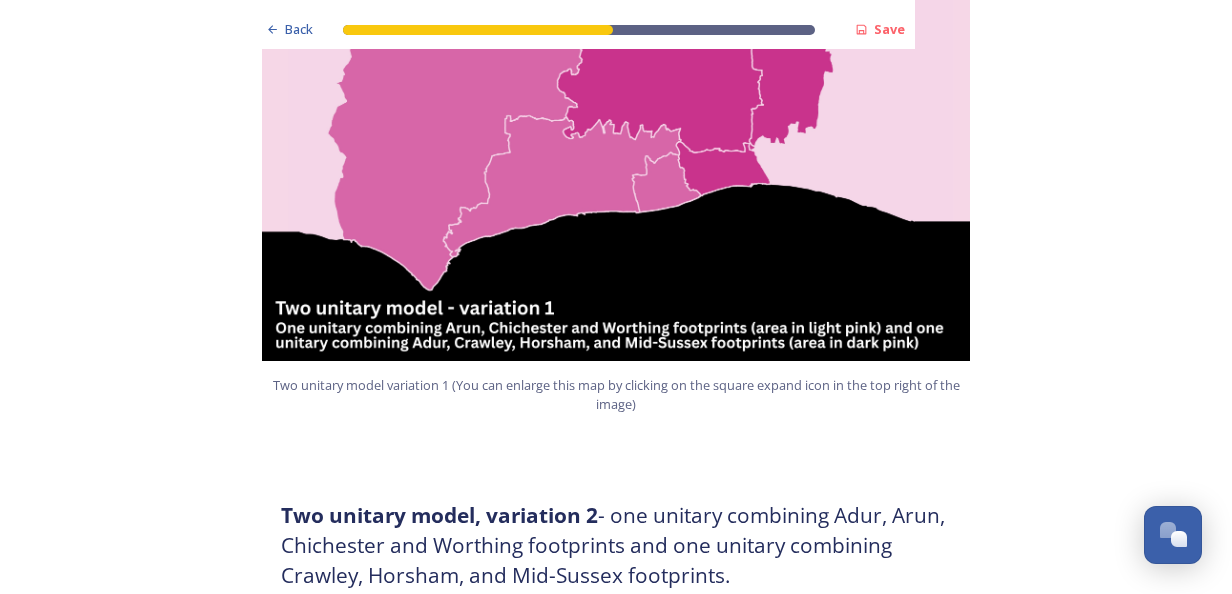 scroll, scrollTop: 1500, scrollLeft: 0, axis: vertical 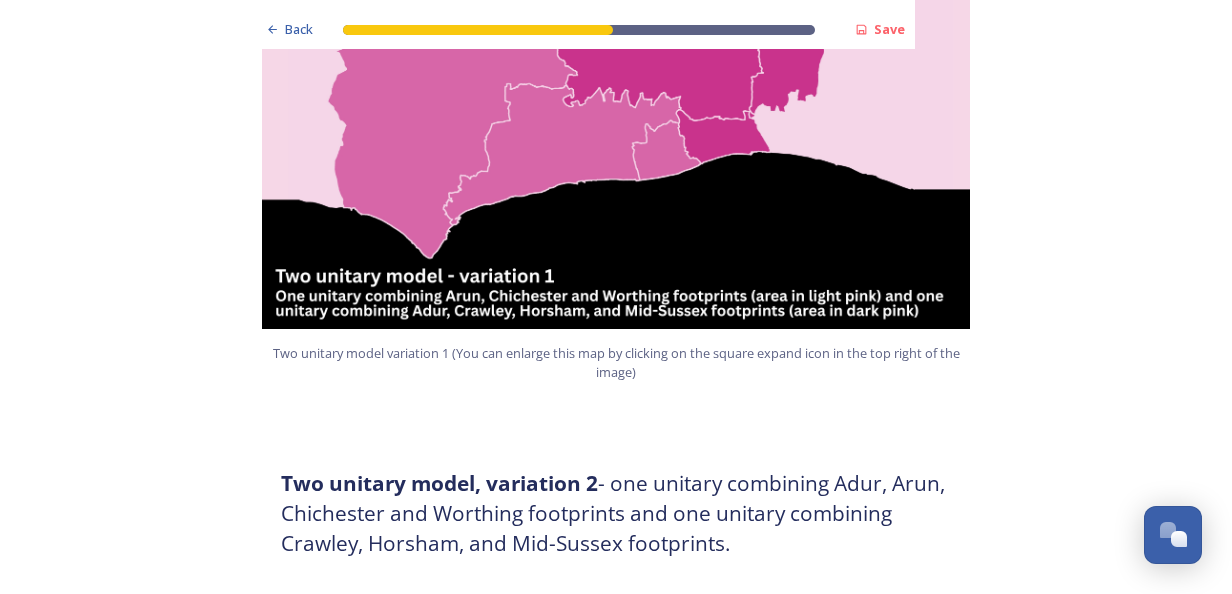 click at bounding box center [616, 1975] 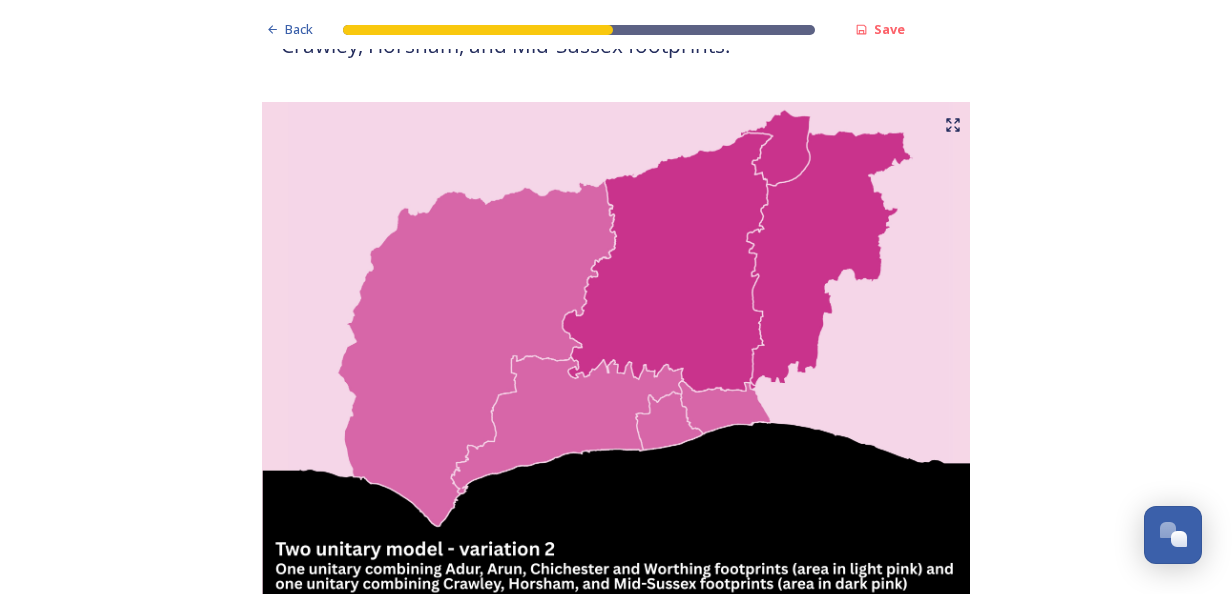 scroll, scrollTop: 2000, scrollLeft: 0, axis: vertical 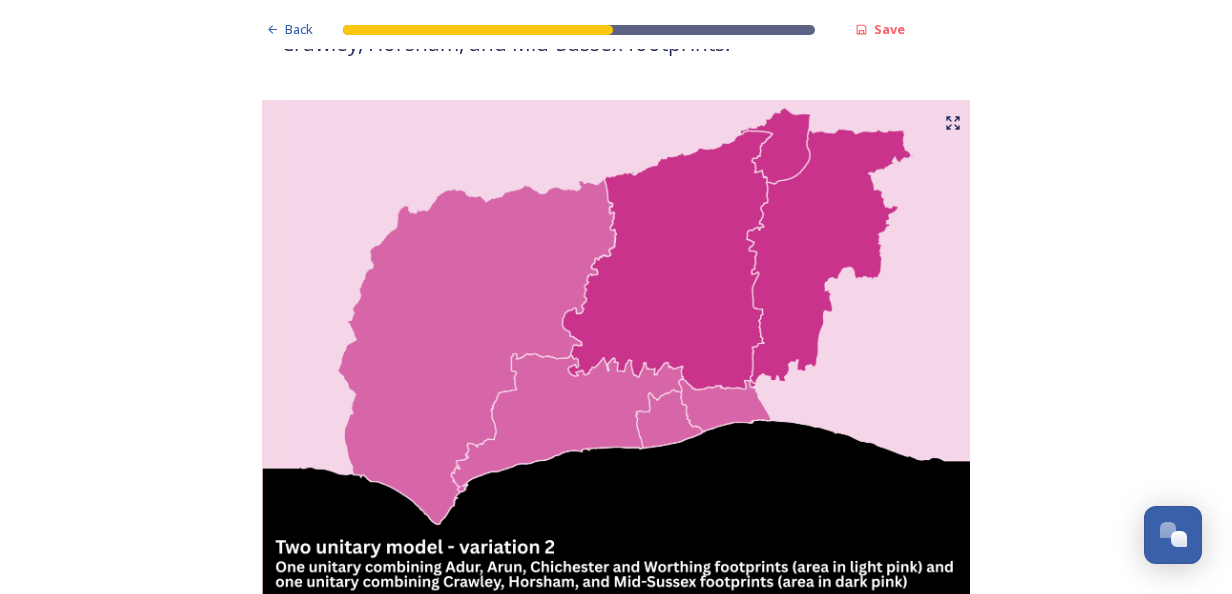 type on "I think [PLACE] and [PLACE] fit better with [PLACE] and [PLACE] geographically and demographically.  I also worry about their financial situation having a negative implication on joining with [PLACE], [PLACE] and [PLACE]." 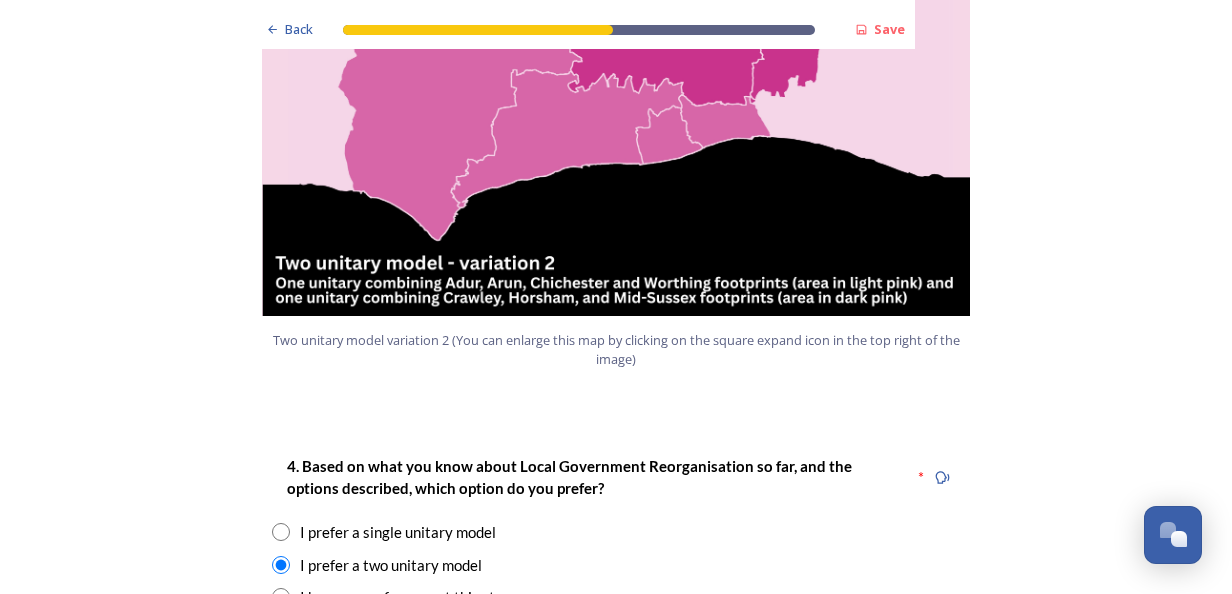 scroll, scrollTop: 2400, scrollLeft: 0, axis: vertical 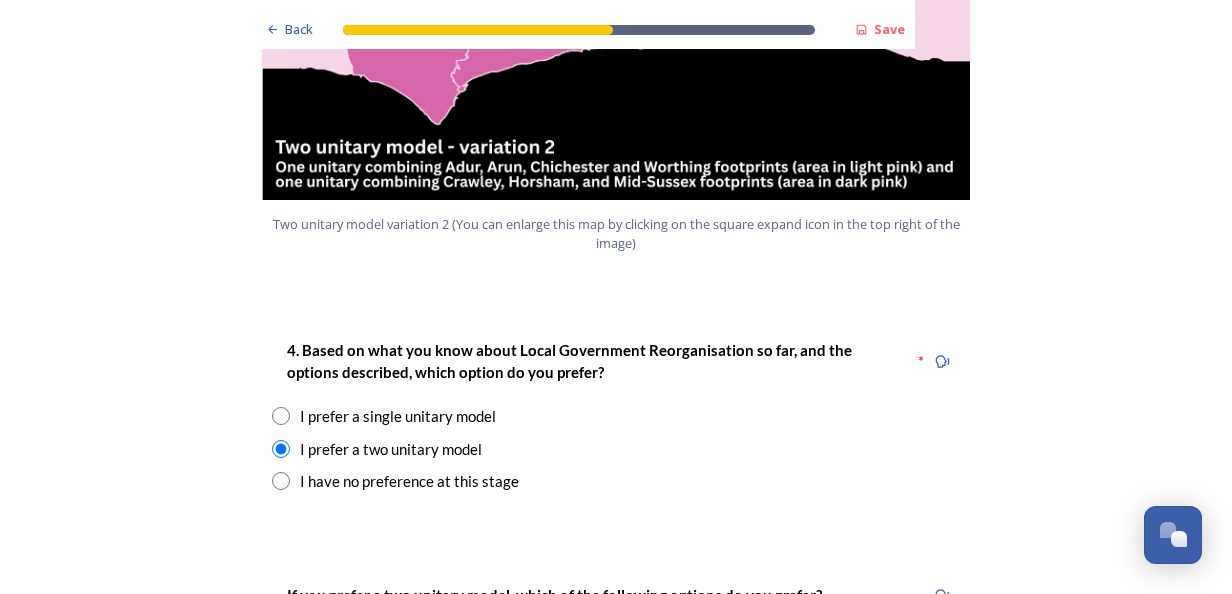 click at bounding box center [282, 1728] 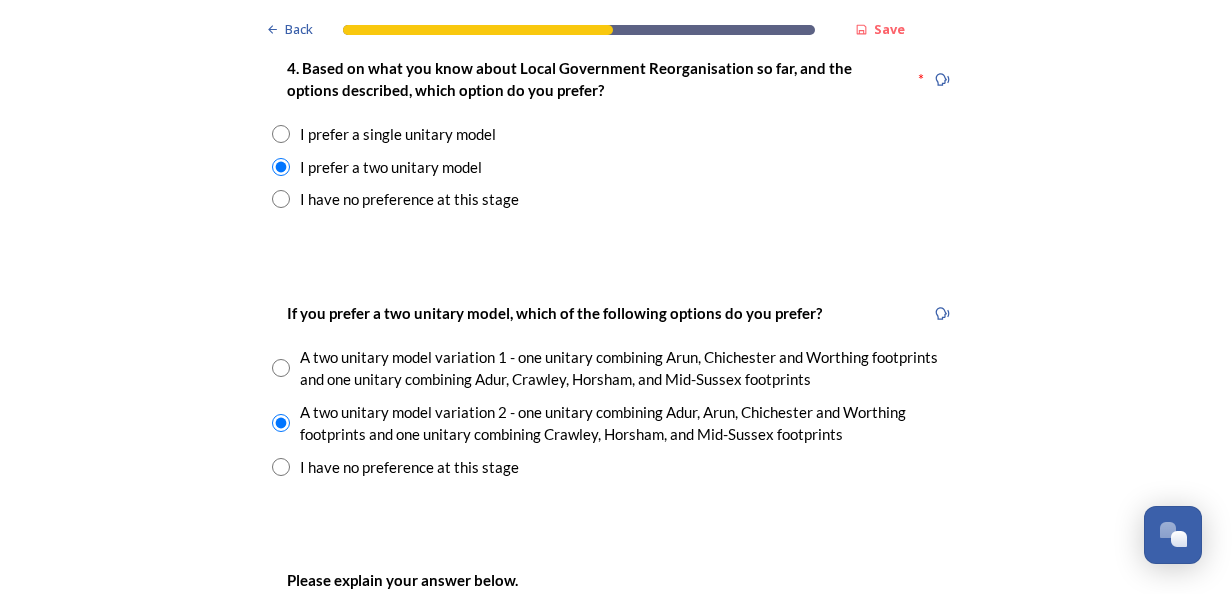 scroll, scrollTop: 2700, scrollLeft: 0, axis: vertical 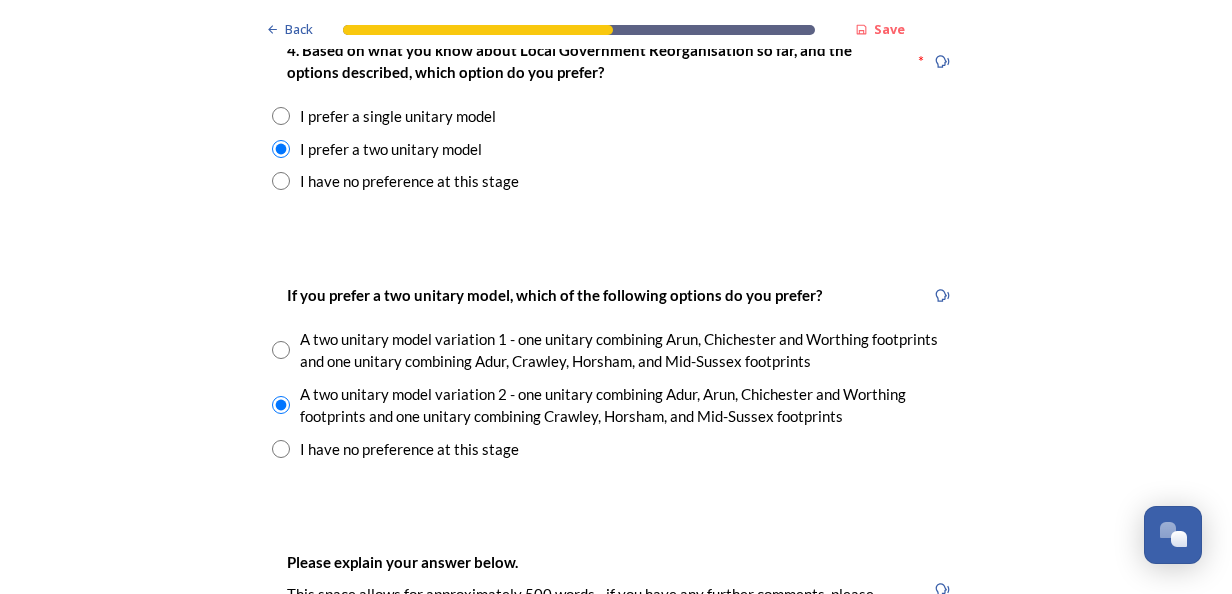 click at bounding box center (281, 1736) 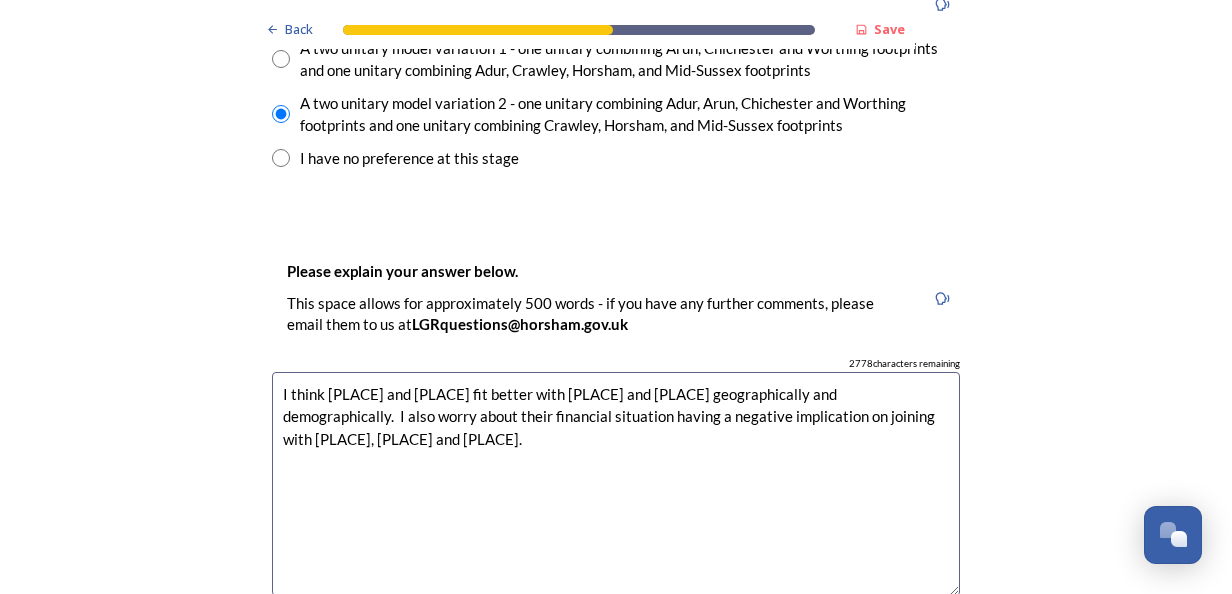 scroll, scrollTop: 3000, scrollLeft: 0, axis: vertical 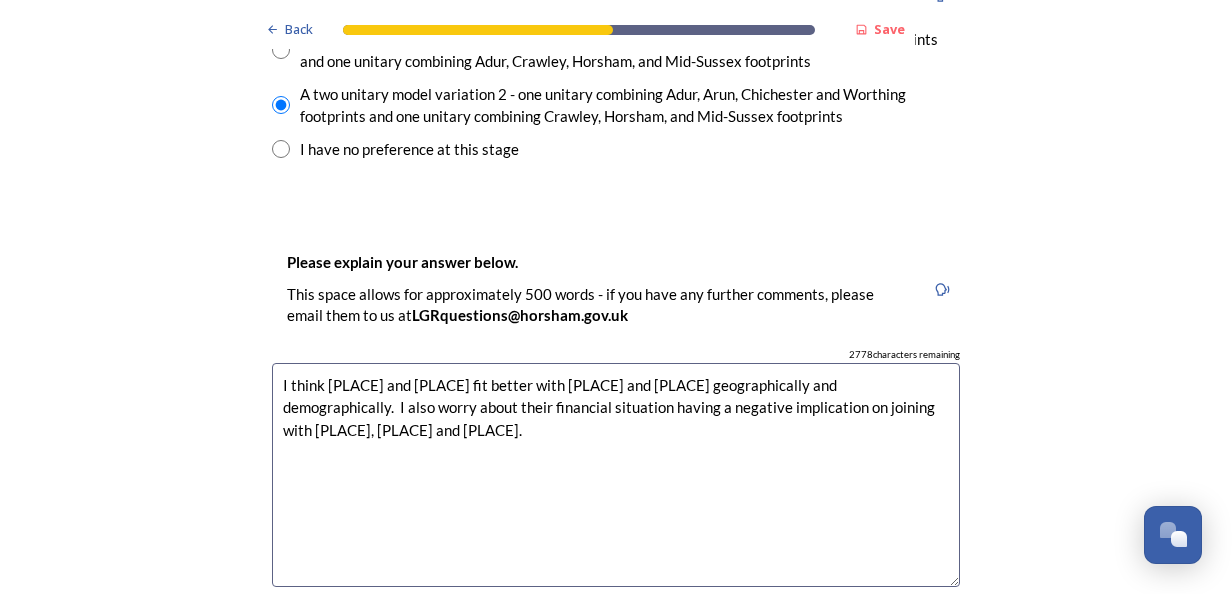 click at bounding box center (282, 1690) 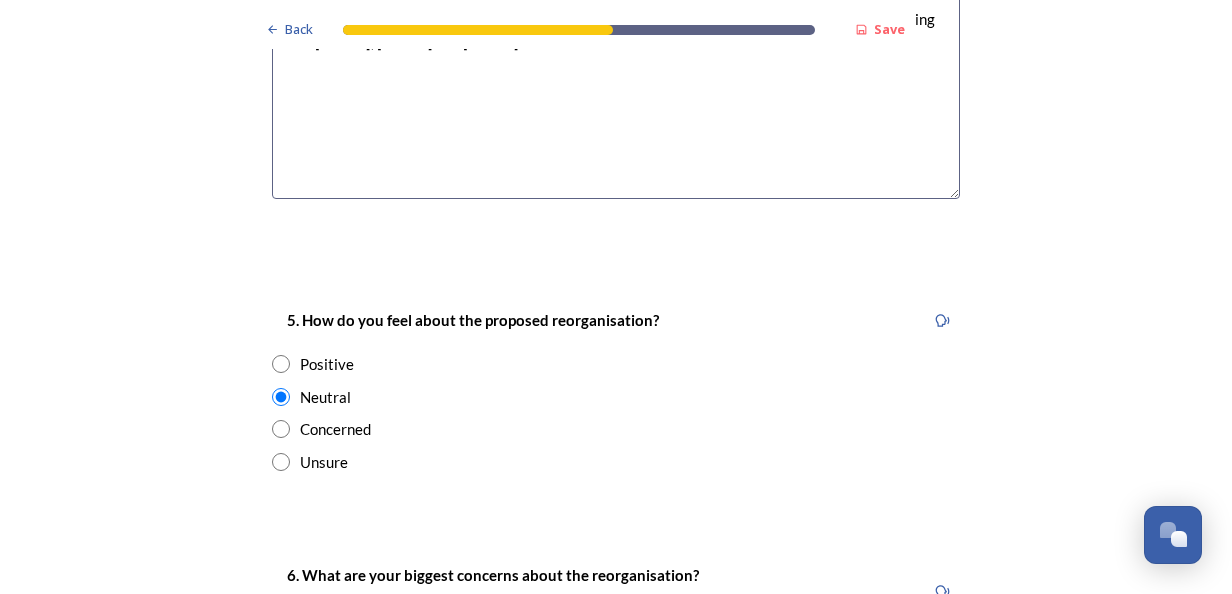 scroll, scrollTop: 3400, scrollLeft: 0, axis: vertical 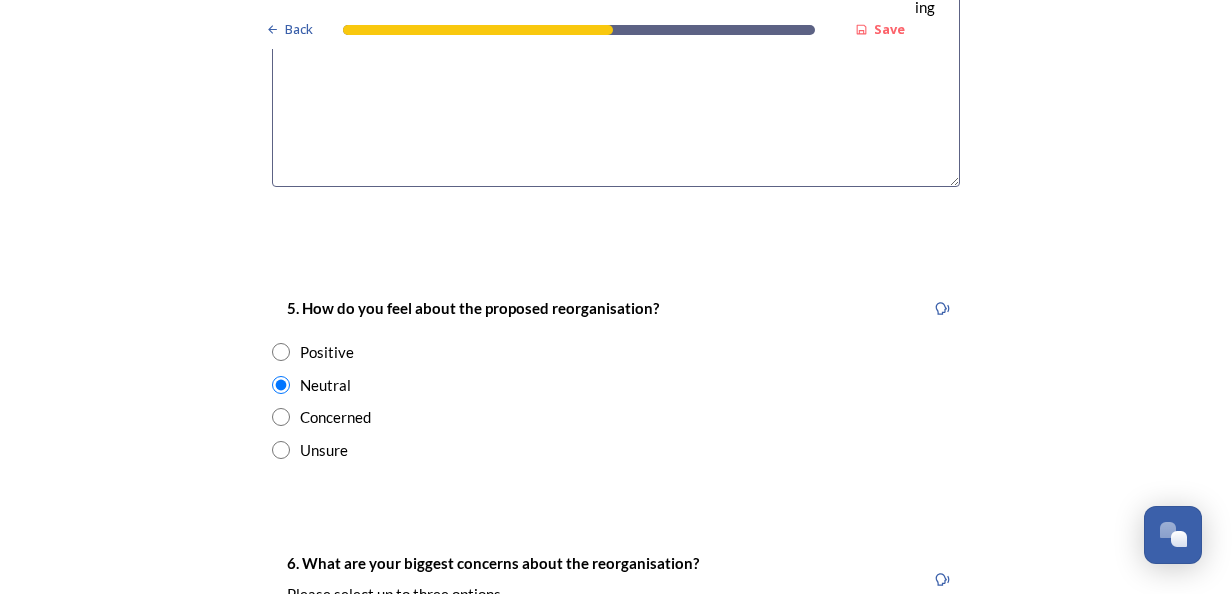 click at bounding box center [282, 1709] 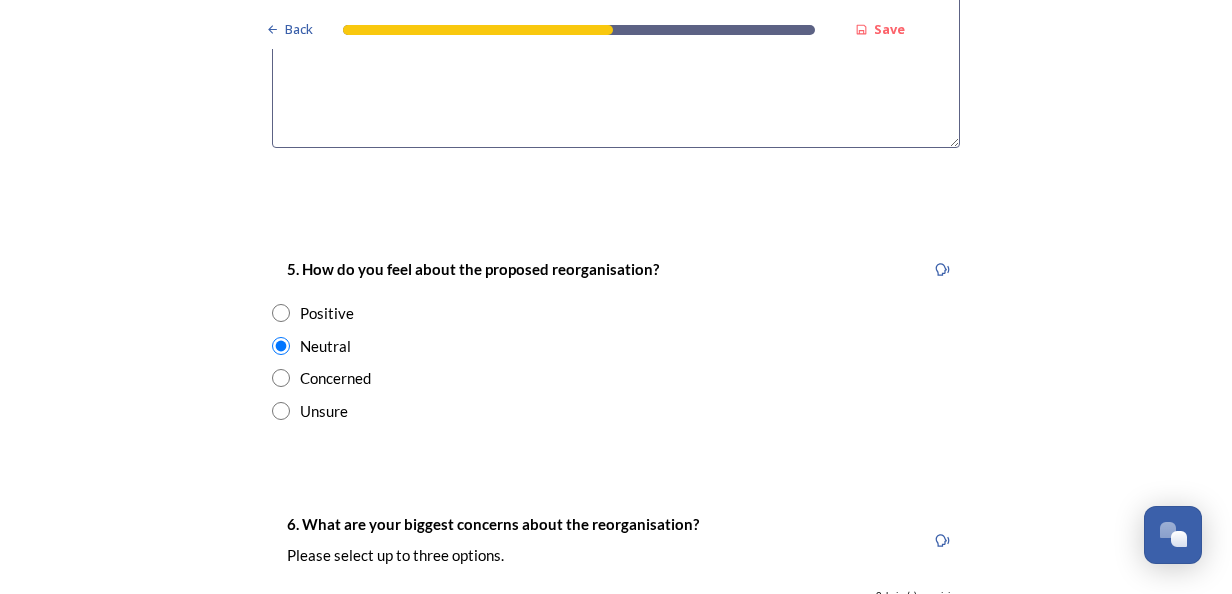 scroll, scrollTop: 3500, scrollLeft: 0, axis: vertical 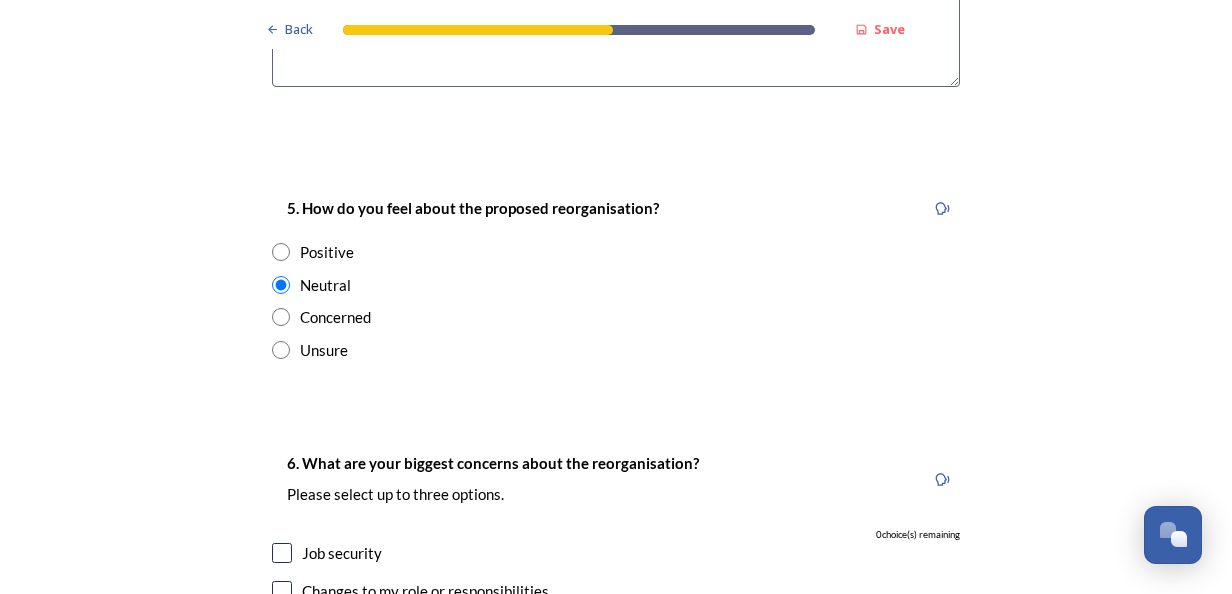 click at bounding box center [282, 1722] 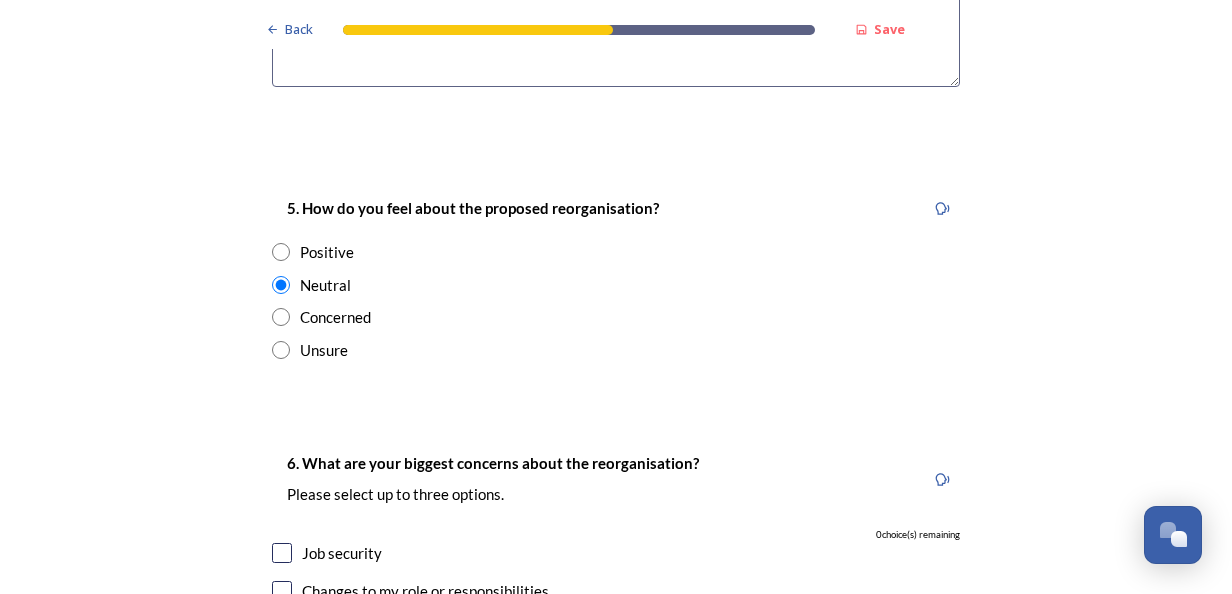 click at bounding box center (282, 1834) 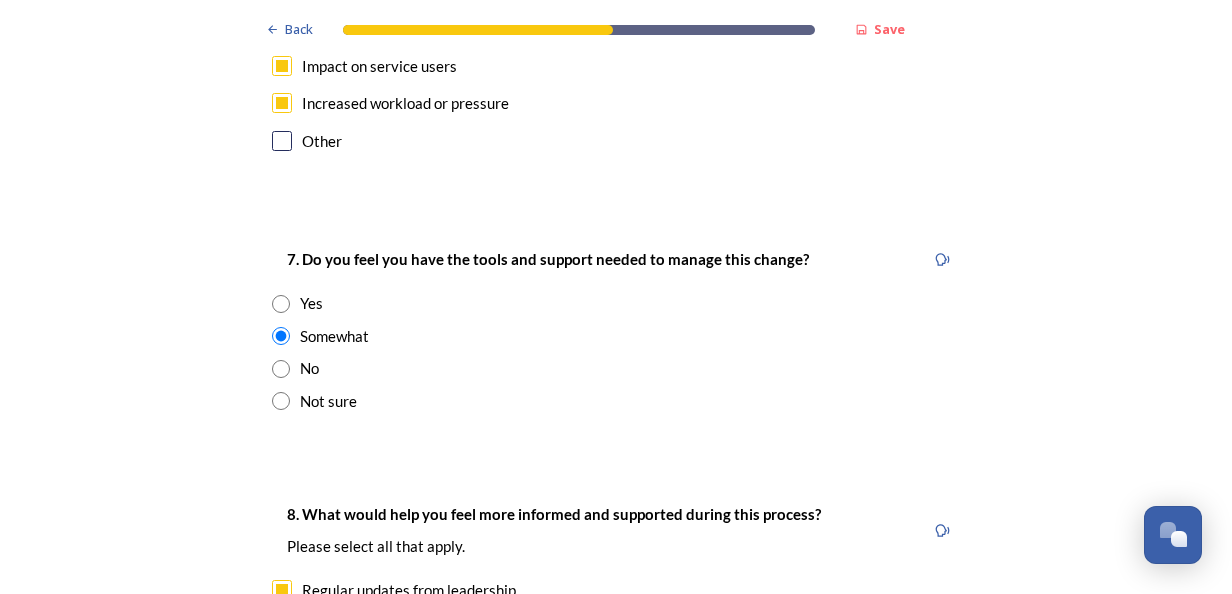 scroll, scrollTop: 4000, scrollLeft: 0, axis: vertical 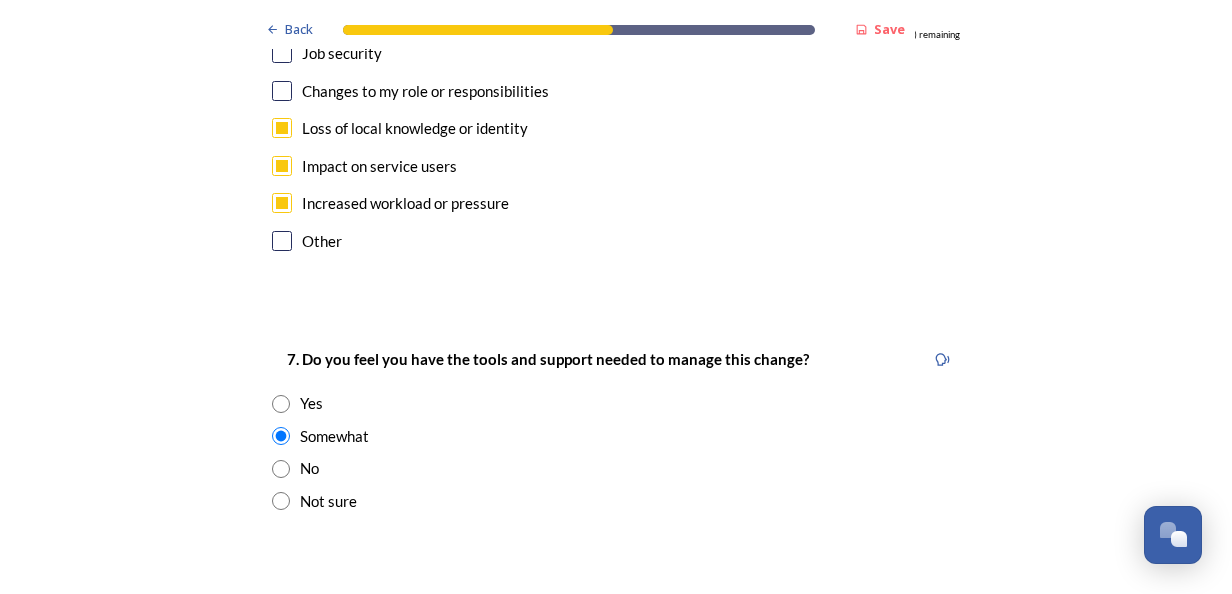 click at bounding box center (616, 1895) 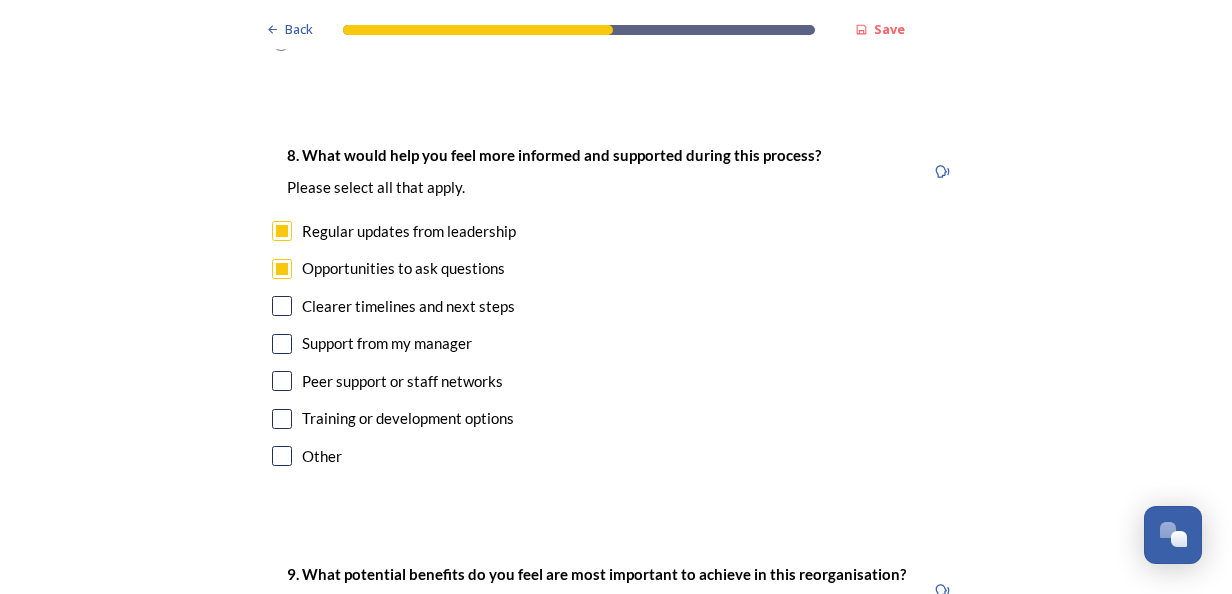 scroll, scrollTop: 4524, scrollLeft: 0, axis: vertical 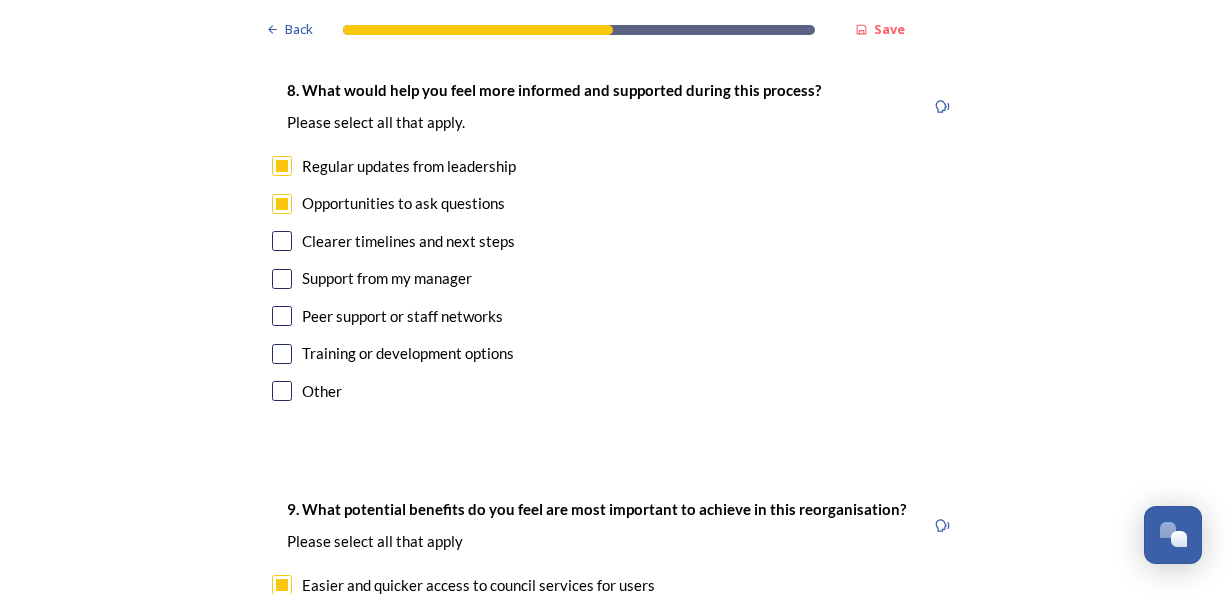type on "Housing" 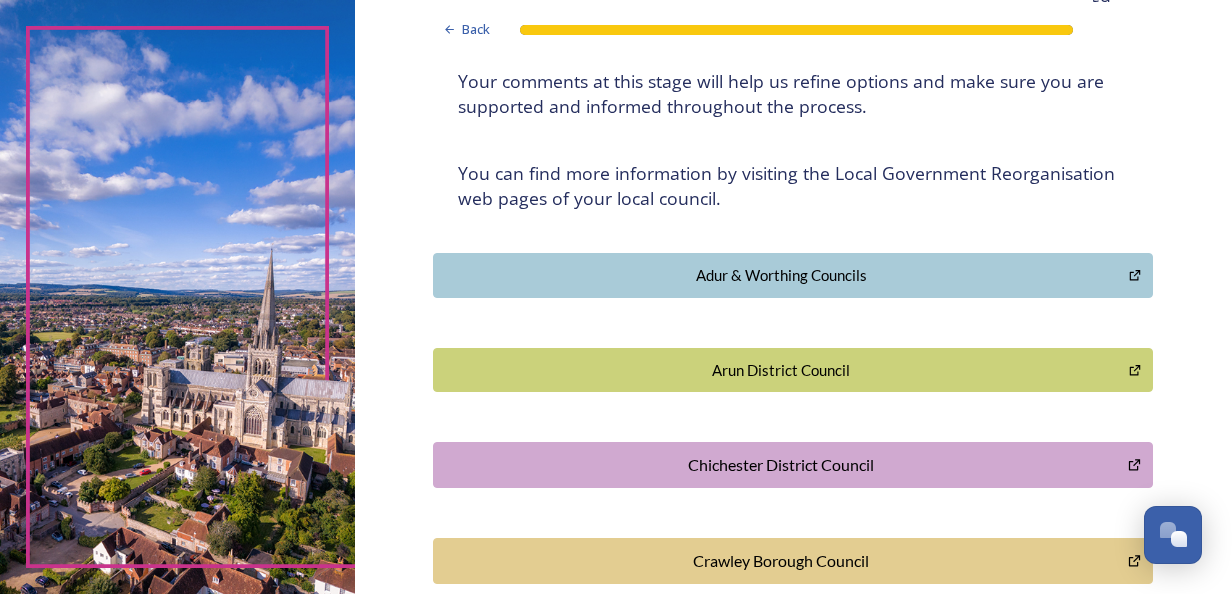 scroll, scrollTop: 0, scrollLeft: 0, axis: both 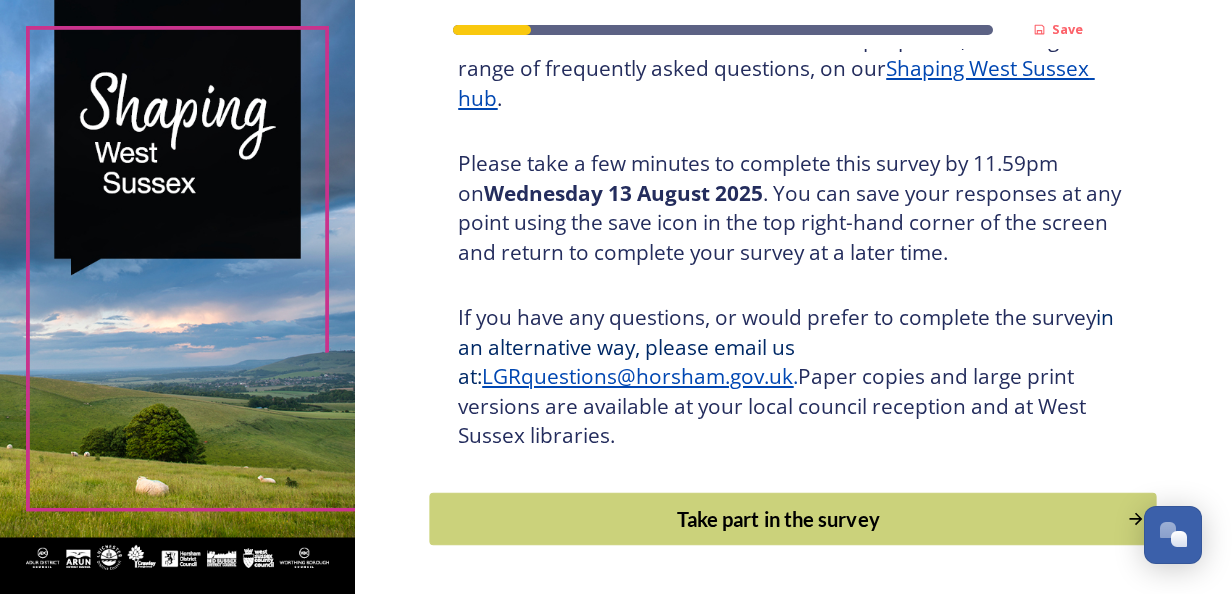 click on "Take part in the survey" at bounding box center [779, 519] 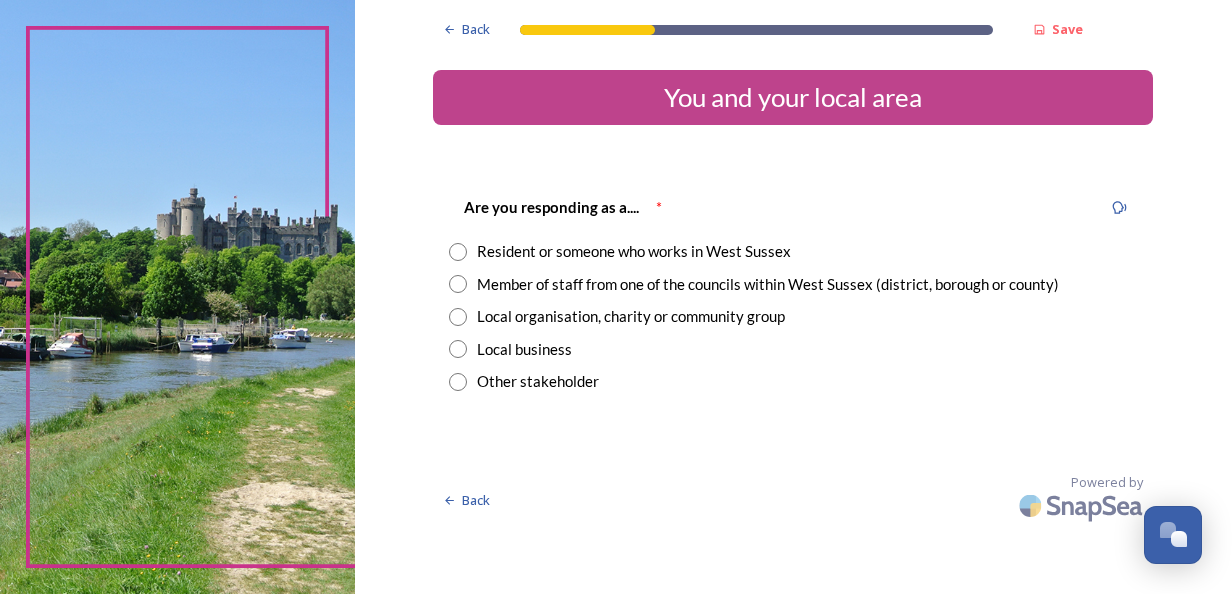 click at bounding box center (458, 252) 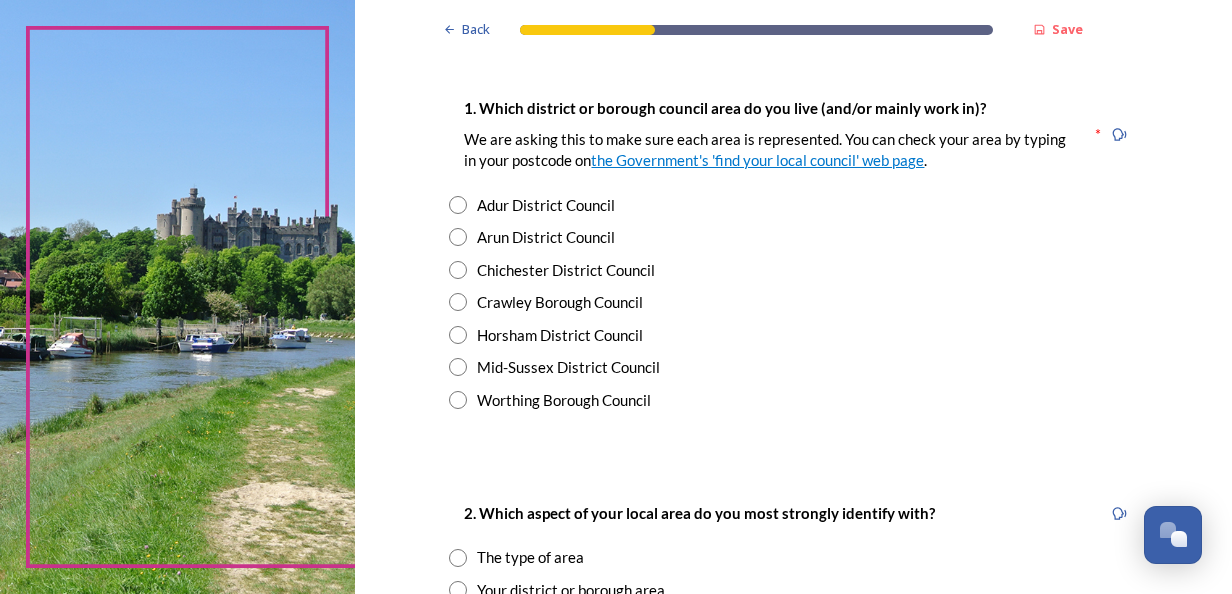 scroll, scrollTop: 400, scrollLeft: 0, axis: vertical 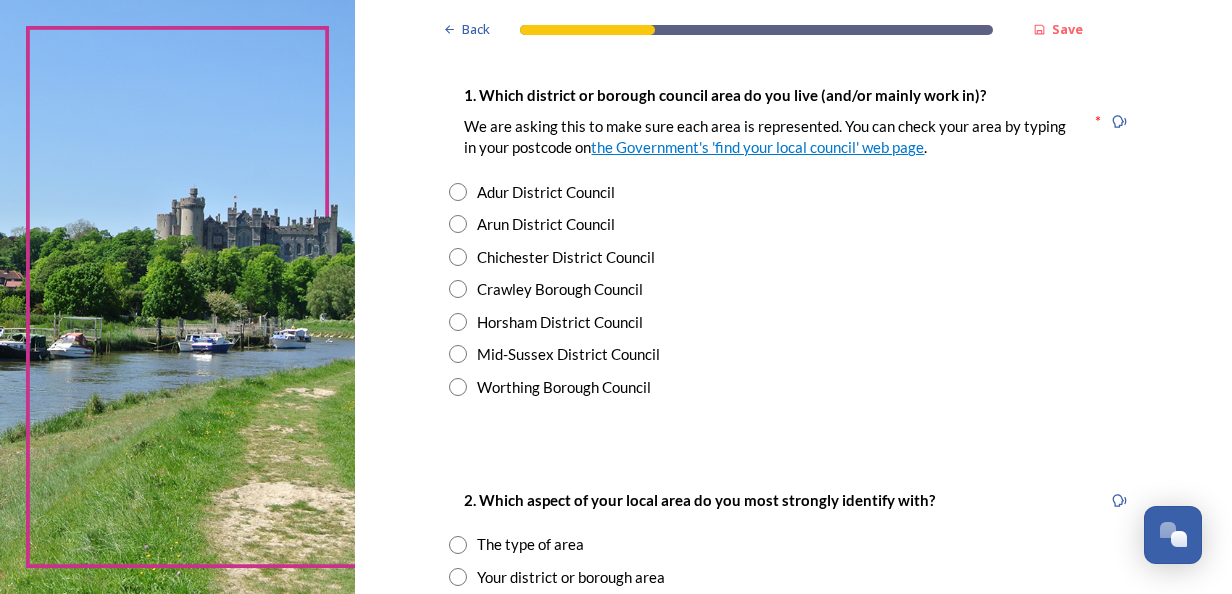 drag, startPoint x: 434, startPoint y: 321, endPoint x: 555, endPoint y: 321, distance: 121 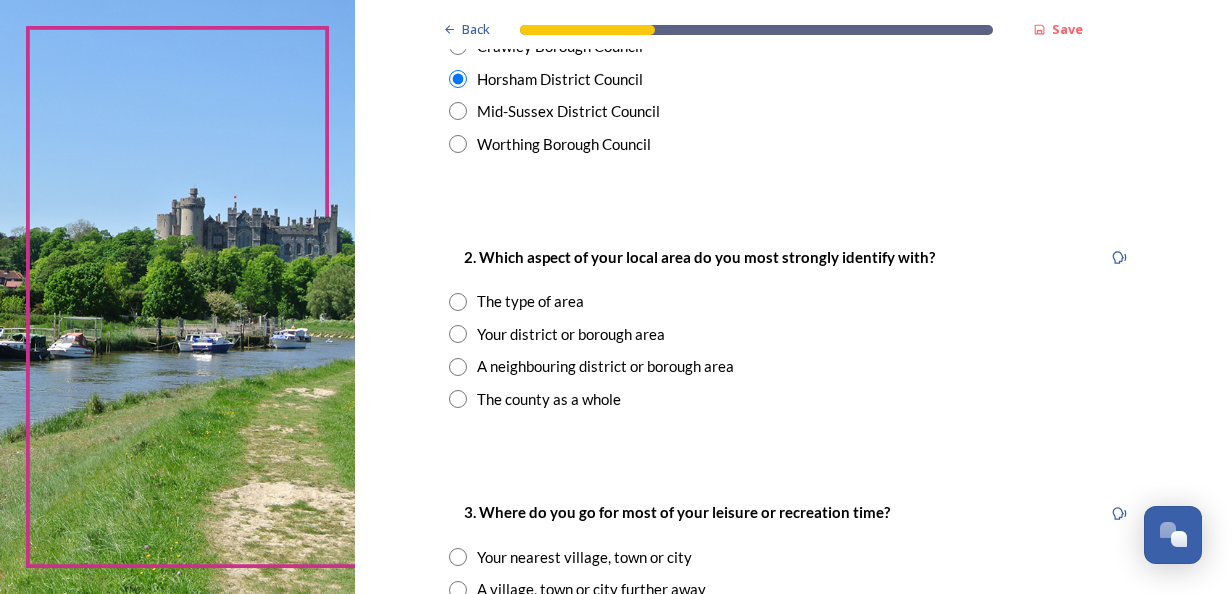 scroll, scrollTop: 700, scrollLeft: 0, axis: vertical 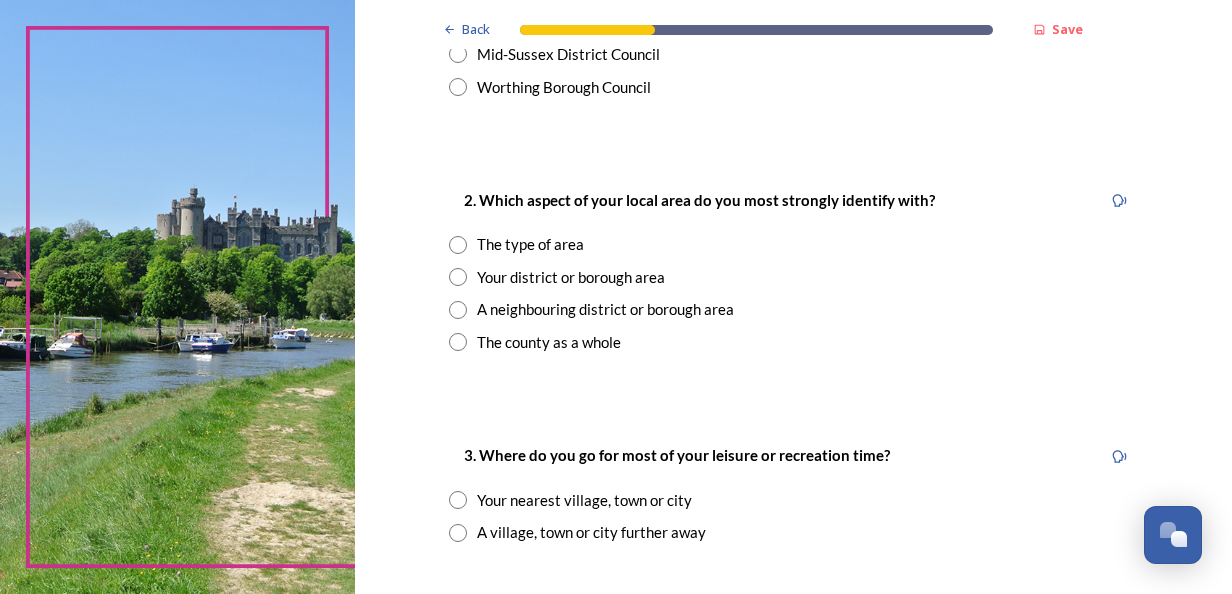drag, startPoint x: 423, startPoint y: 276, endPoint x: 535, endPoint y: 292, distance: 113.137085 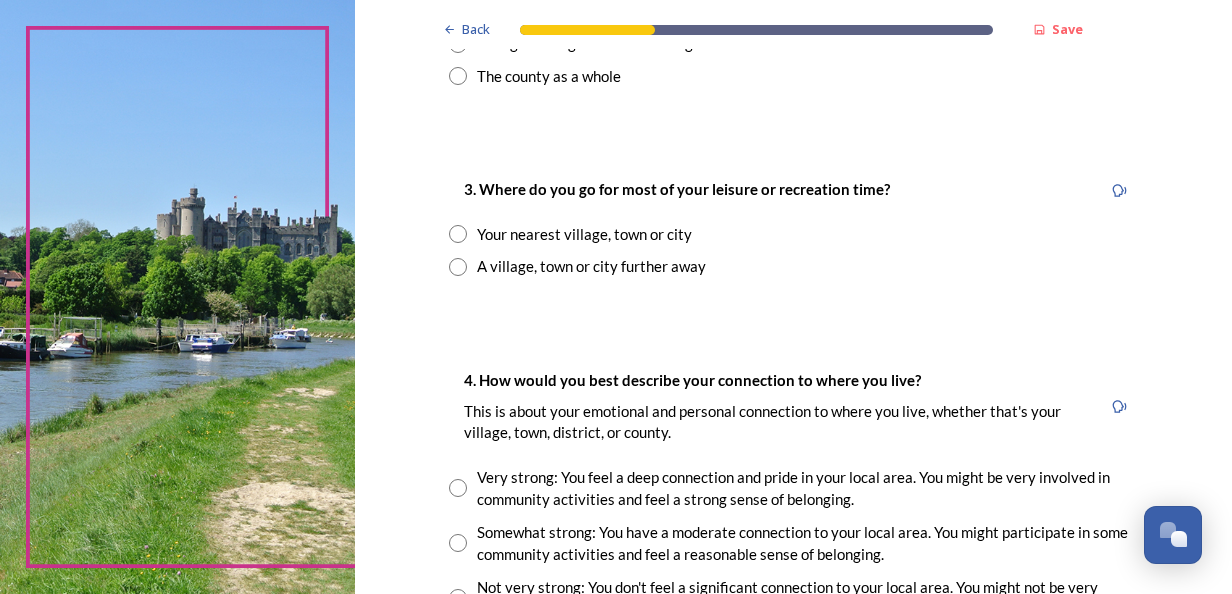 scroll, scrollTop: 1000, scrollLeft: 0, axis: vertical 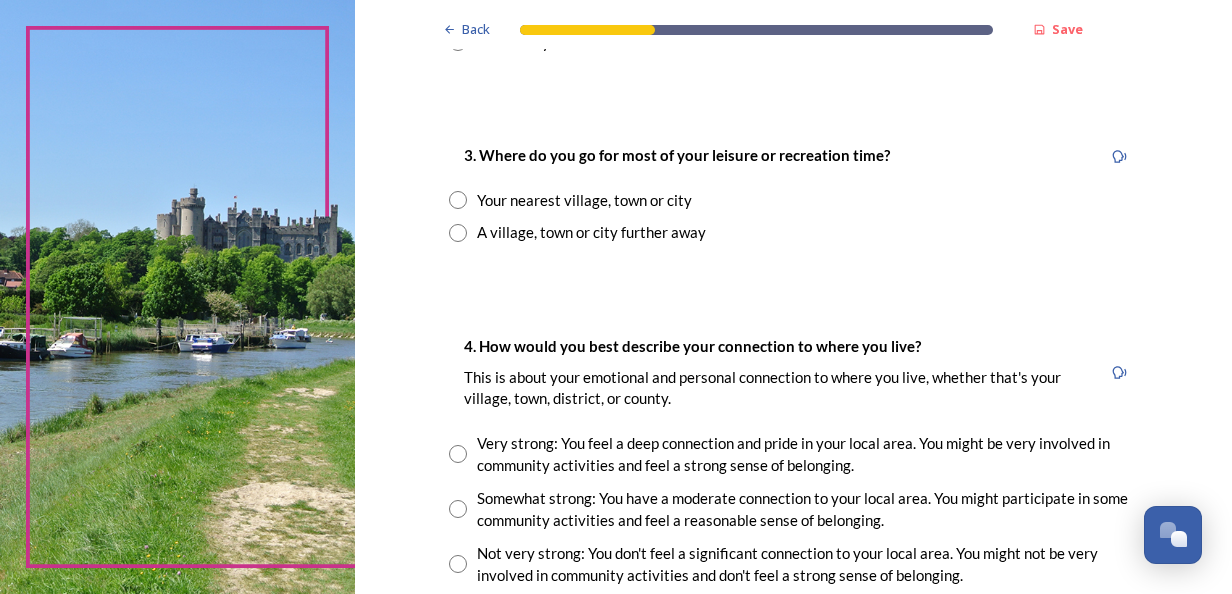 click at bounding box center [458, 200] 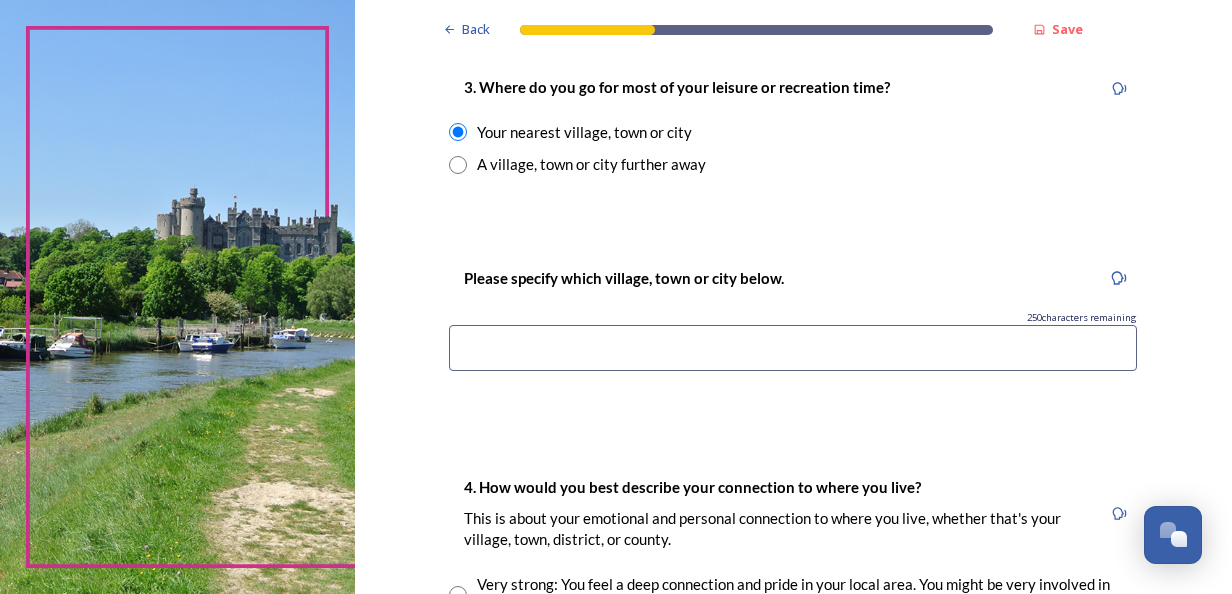 scroll, scrollTop: 1100, scrollLeft: 0, axis: vertical 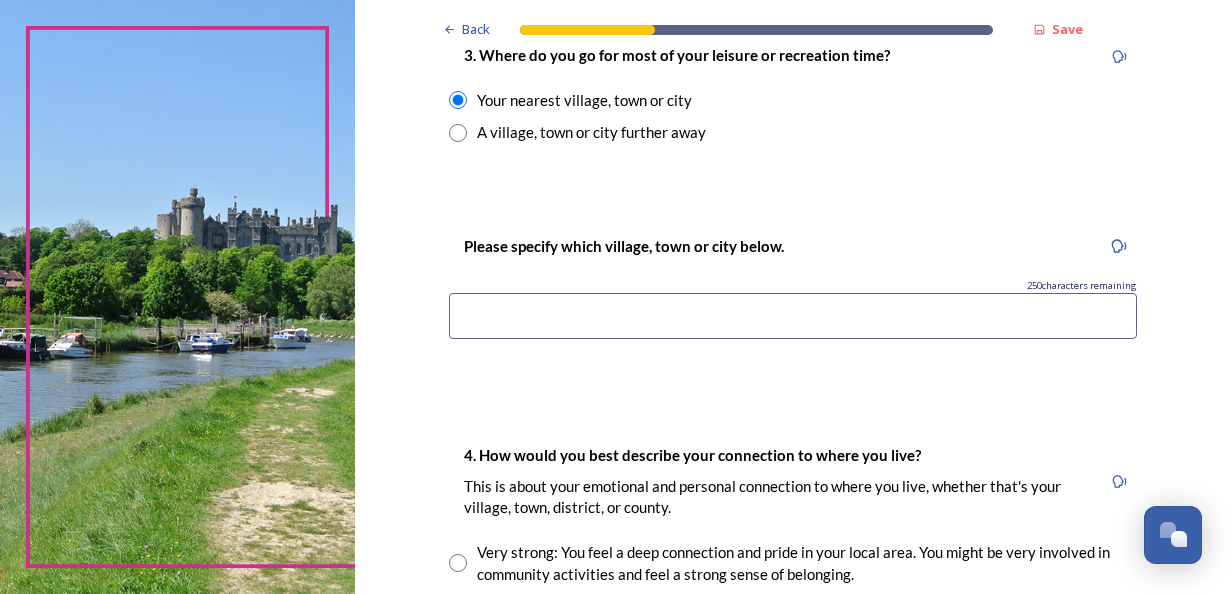click at bounding box center [793, 316] 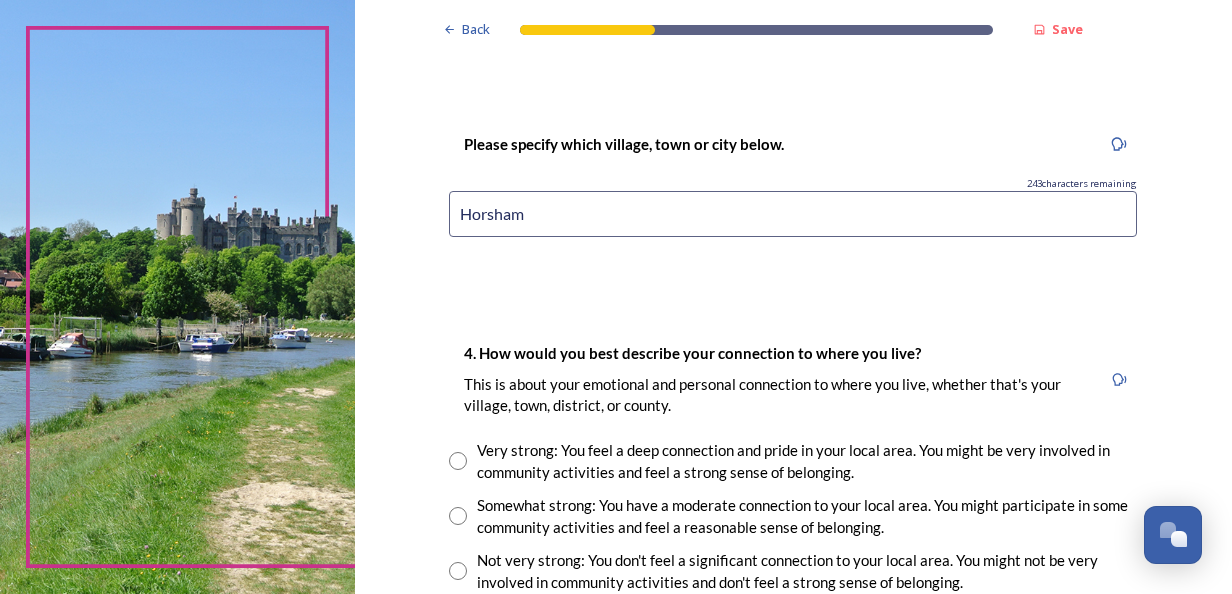 scroll, scrollTop: 1300, scrollLeft: 0, axis: vertical 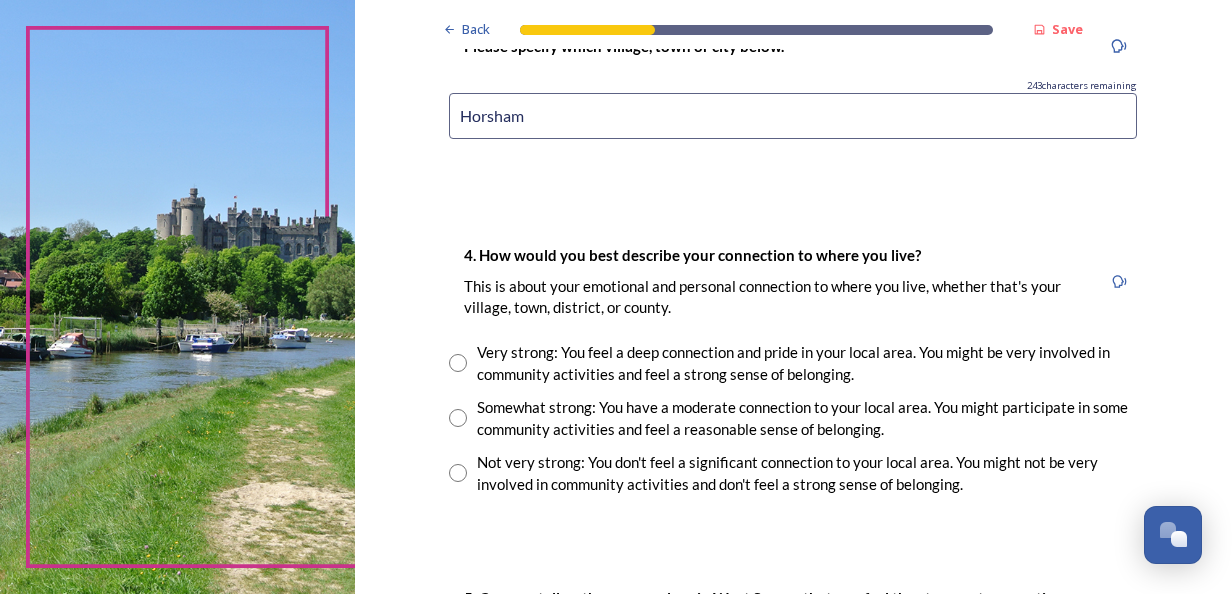 type on "Horsham" 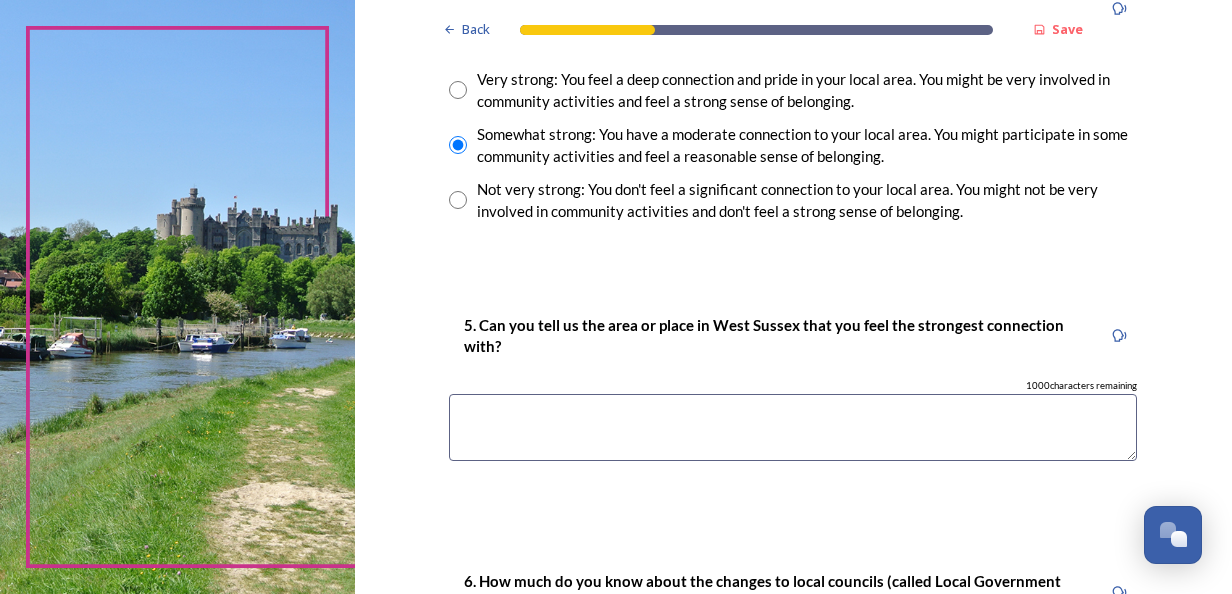scroll, scrollTop: 1600, scrollLeft: 0, axis: vertical 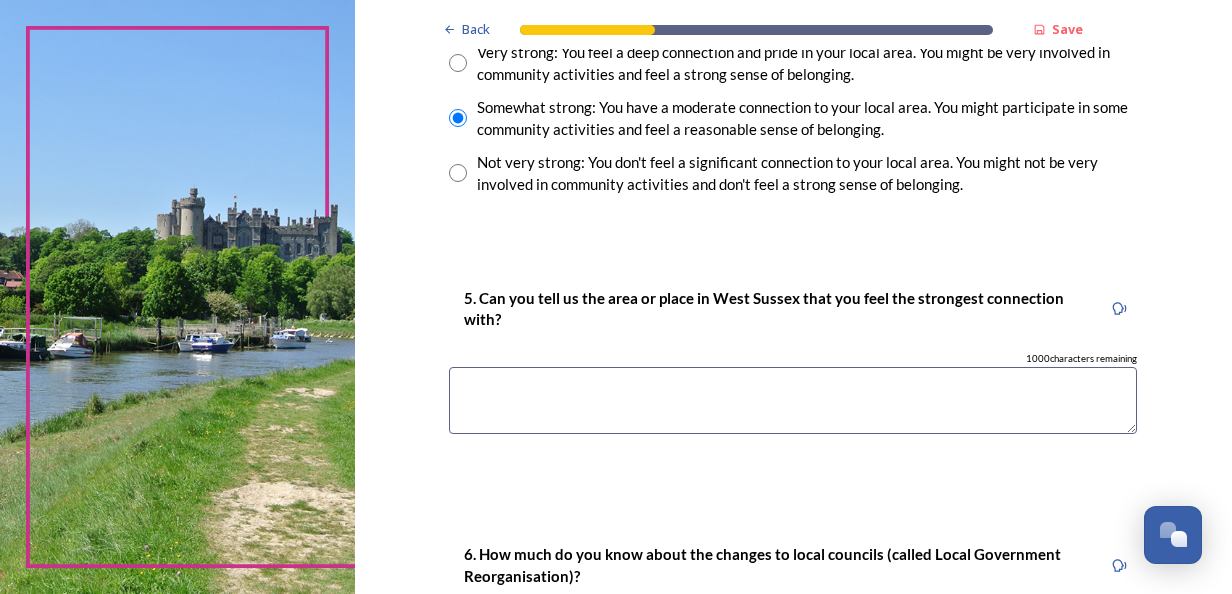 click at bounding box center (793, 400) 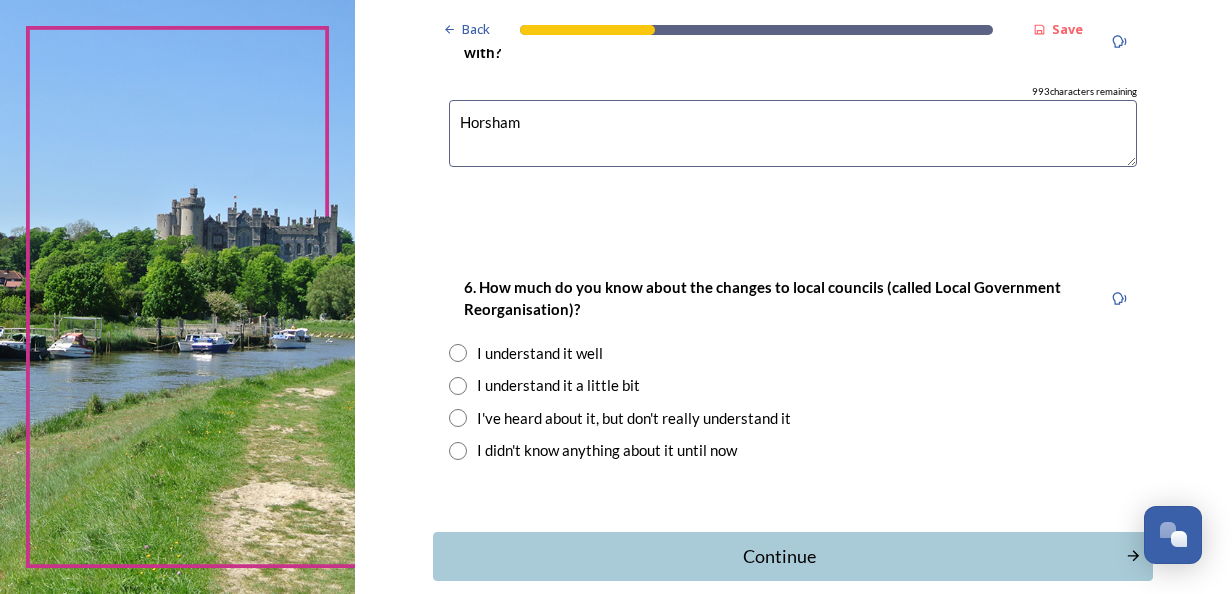scroll, scrollTop: 1900, scrollLeft: 0, axis: vertical 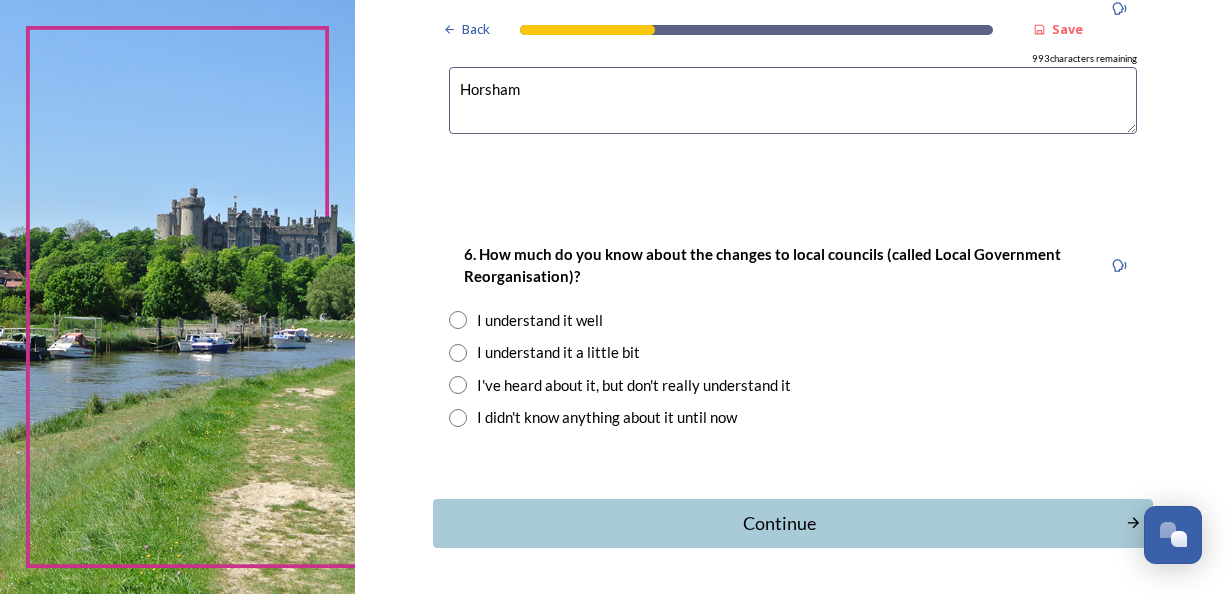 type on "Horsham" 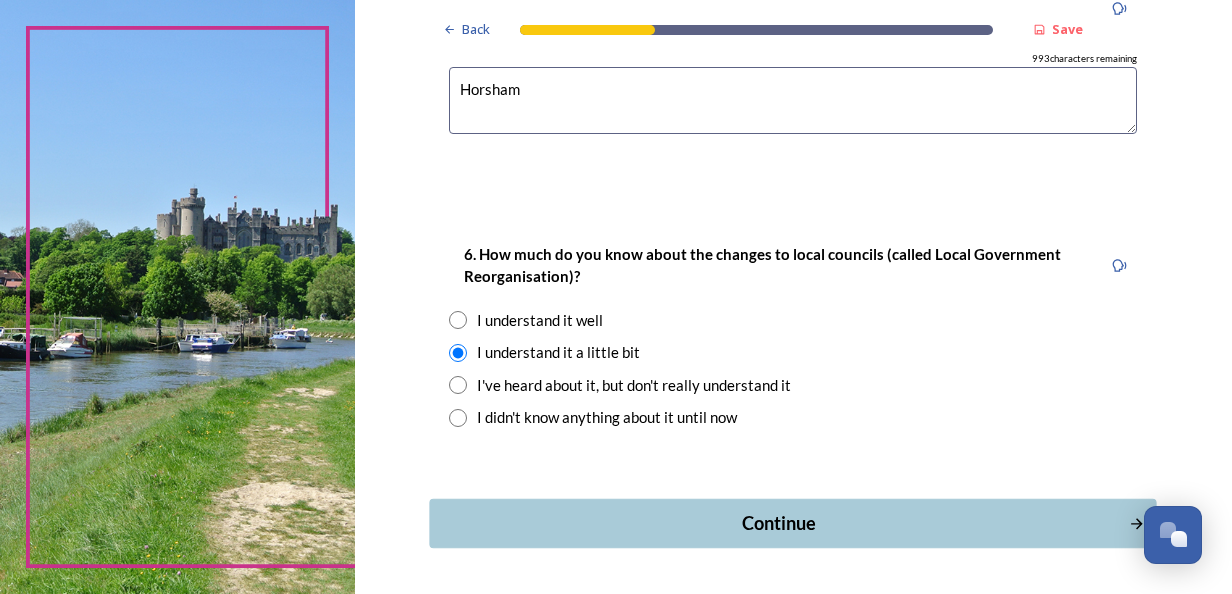click on "Continue" at bounding box center (779, 523) 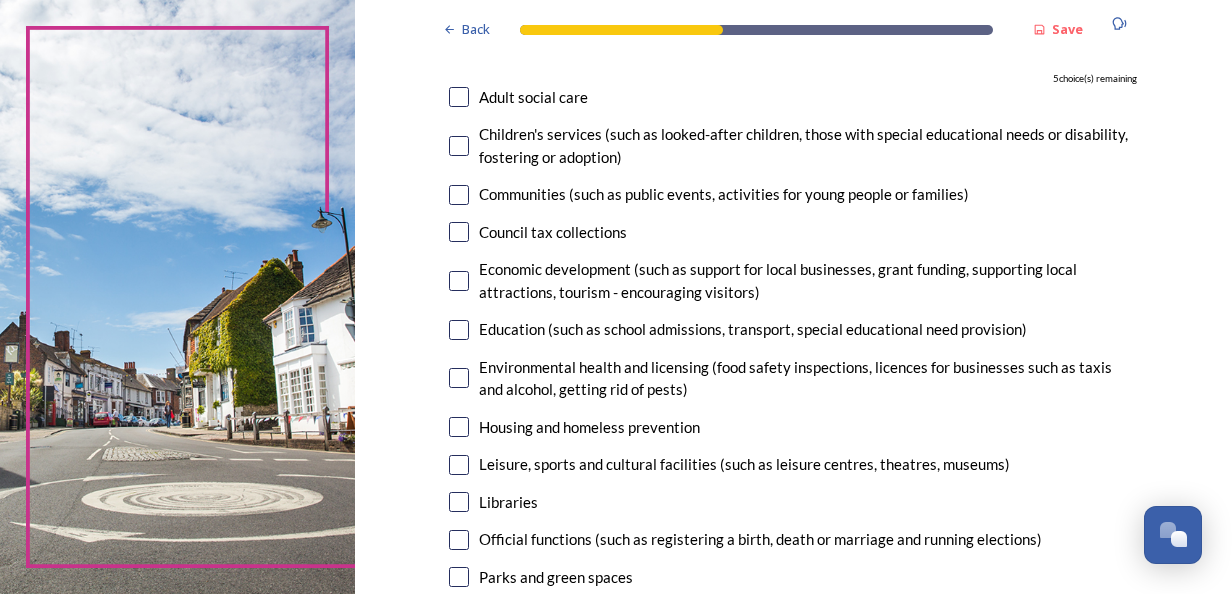 scroll, scrollTop: 300, scrollLeft: 0, axis: vertical 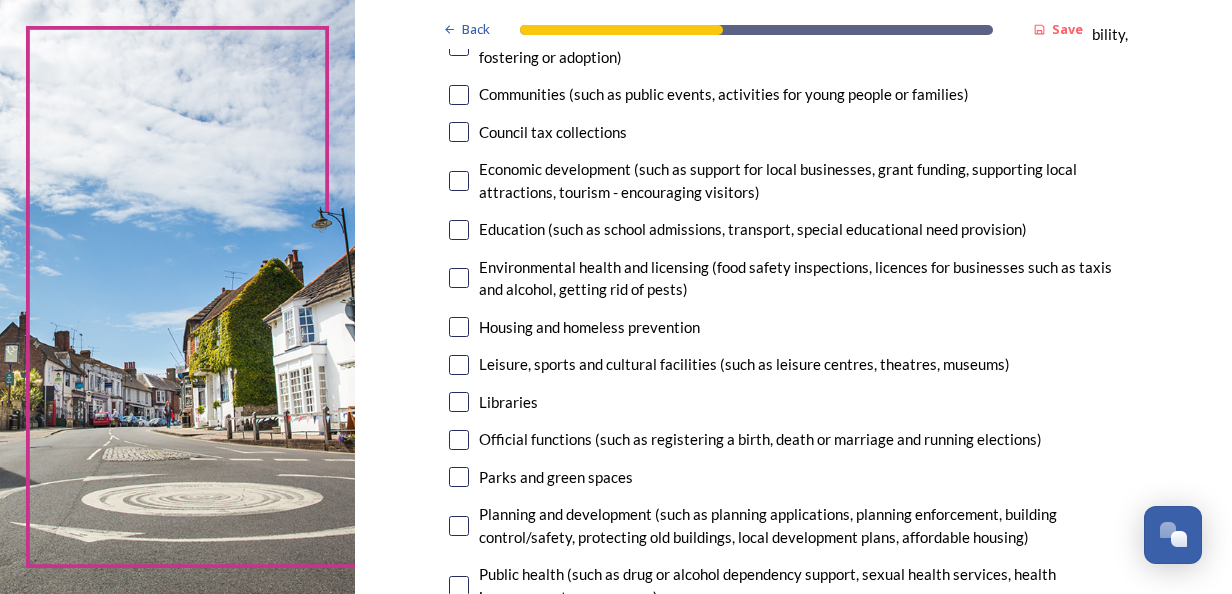click at bounding box center (459, 327) 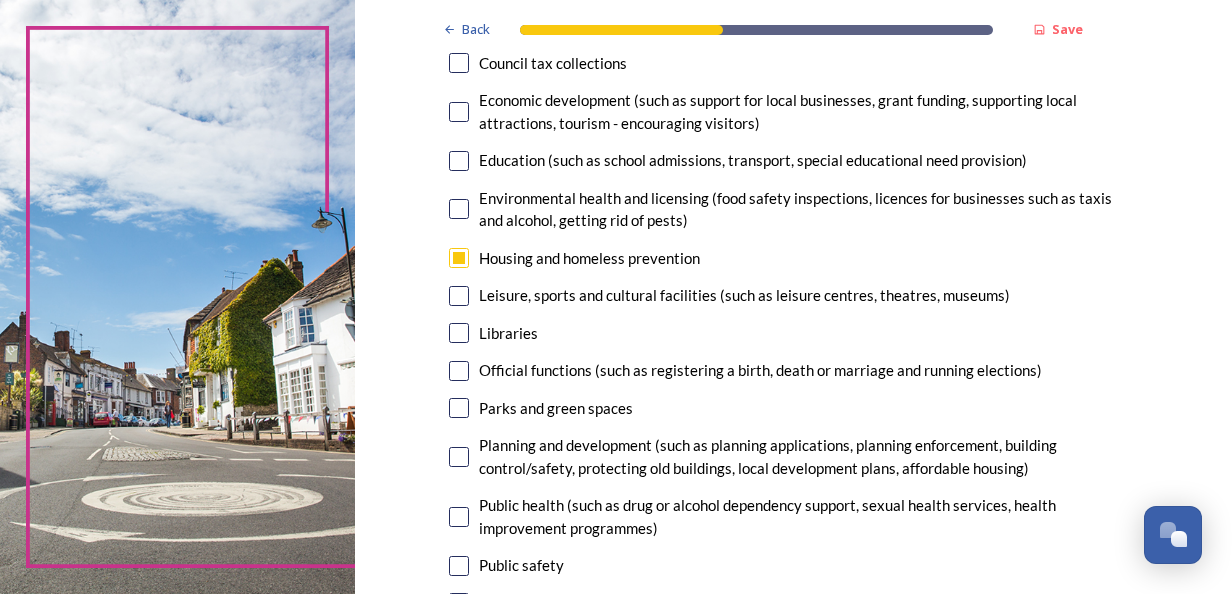 scroll, scrollTop: 400, scrollLeft: 0, axis: vertical 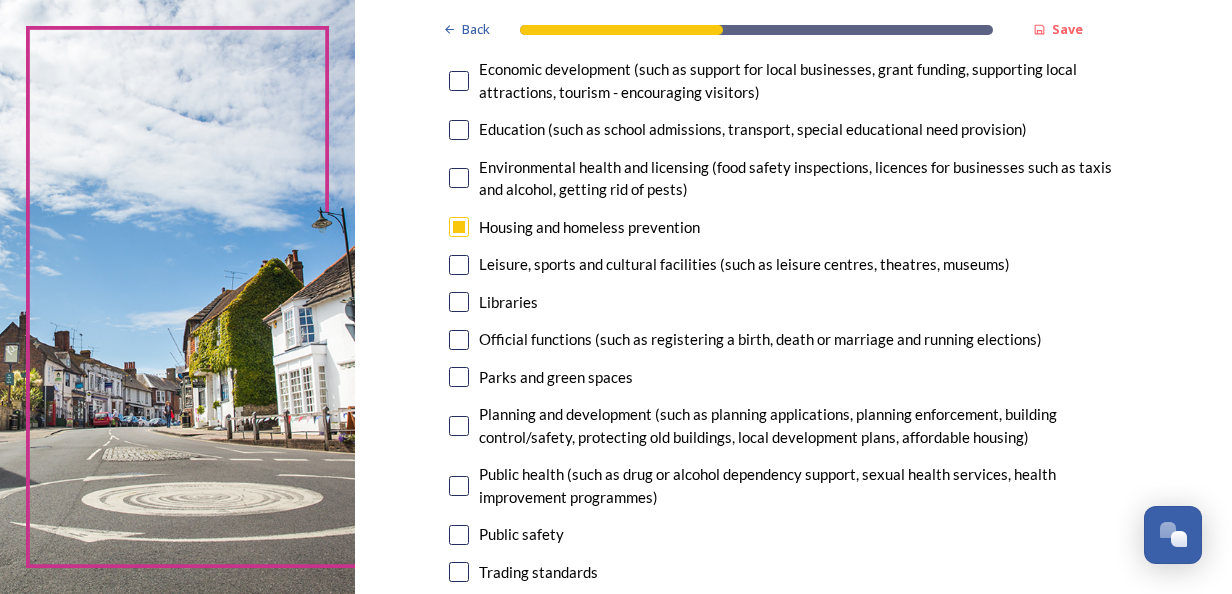click at bounding box center [459, 265] 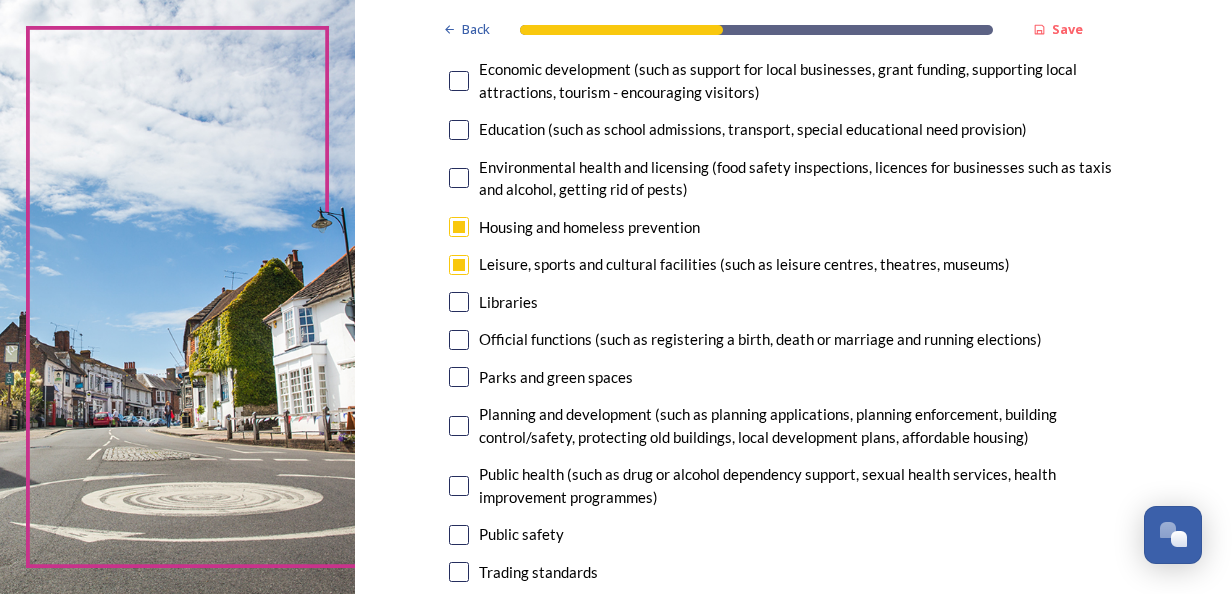 click at bounding box center [459, 377] 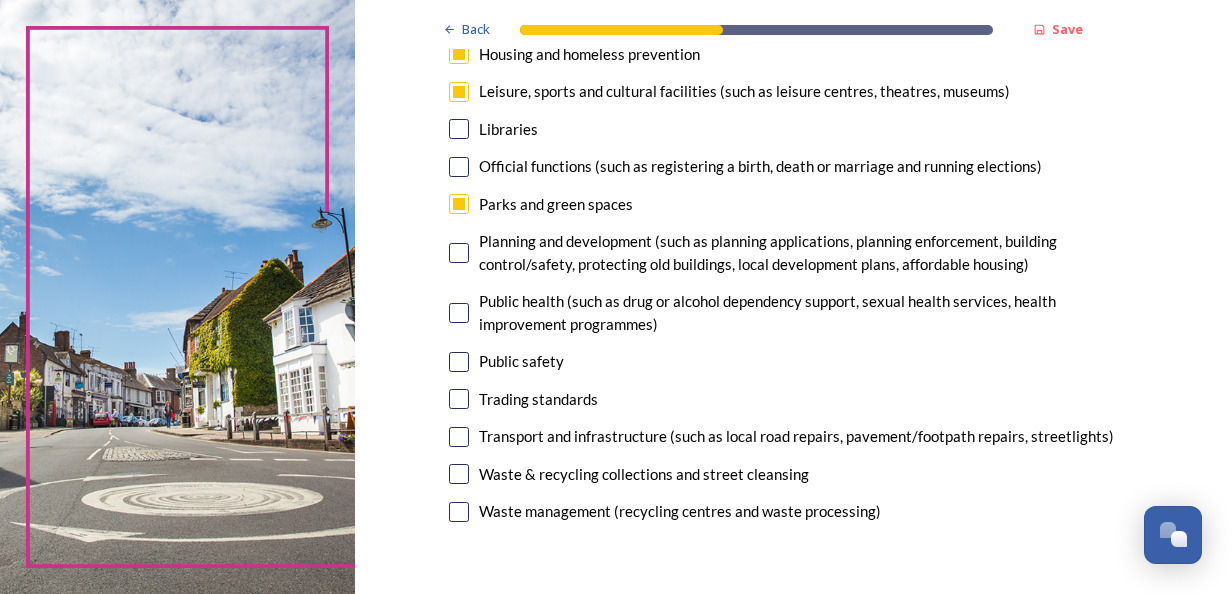 scroll, scrollTop: 600, scrollLeft: 0, axis: vertical 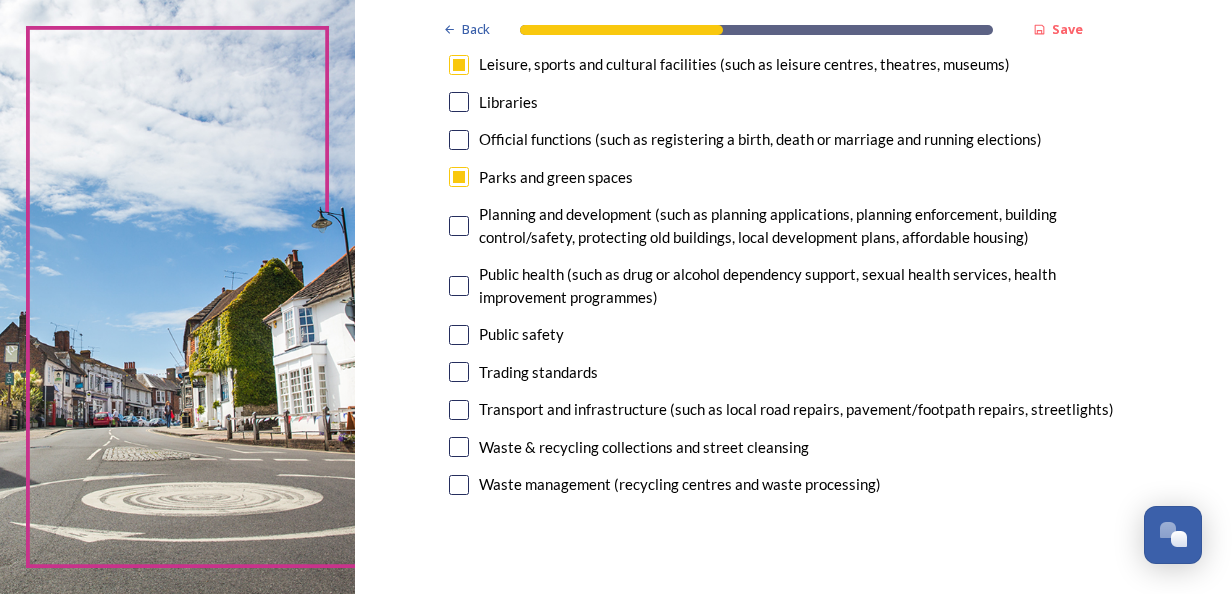 click at bounding box center (459, 410) 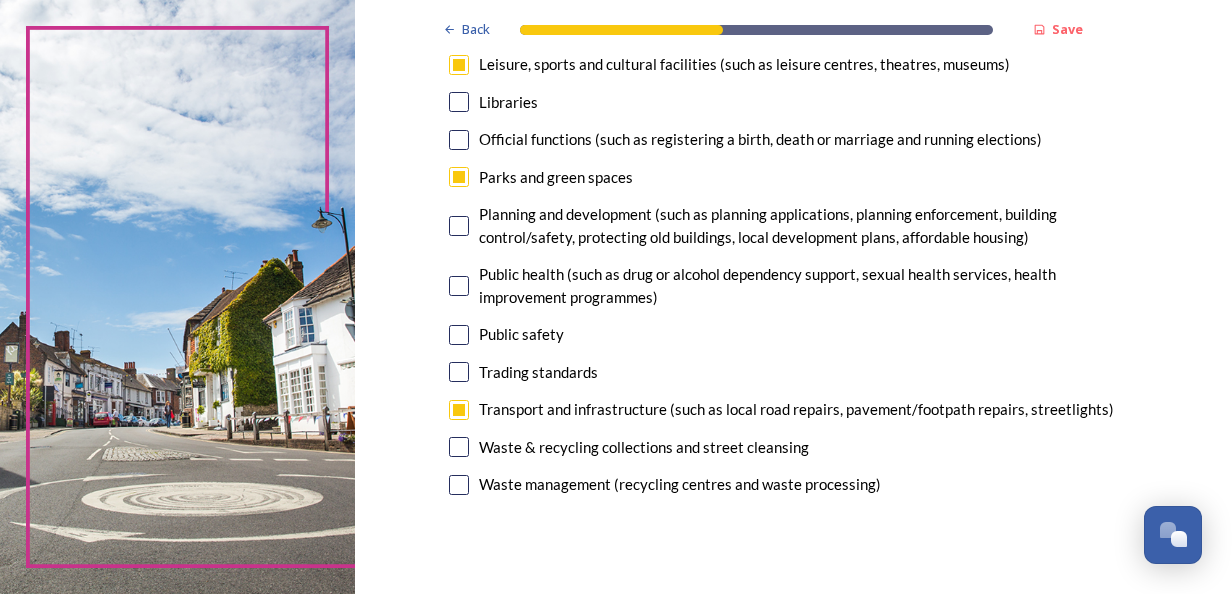 click at bounding box center [459, 447] 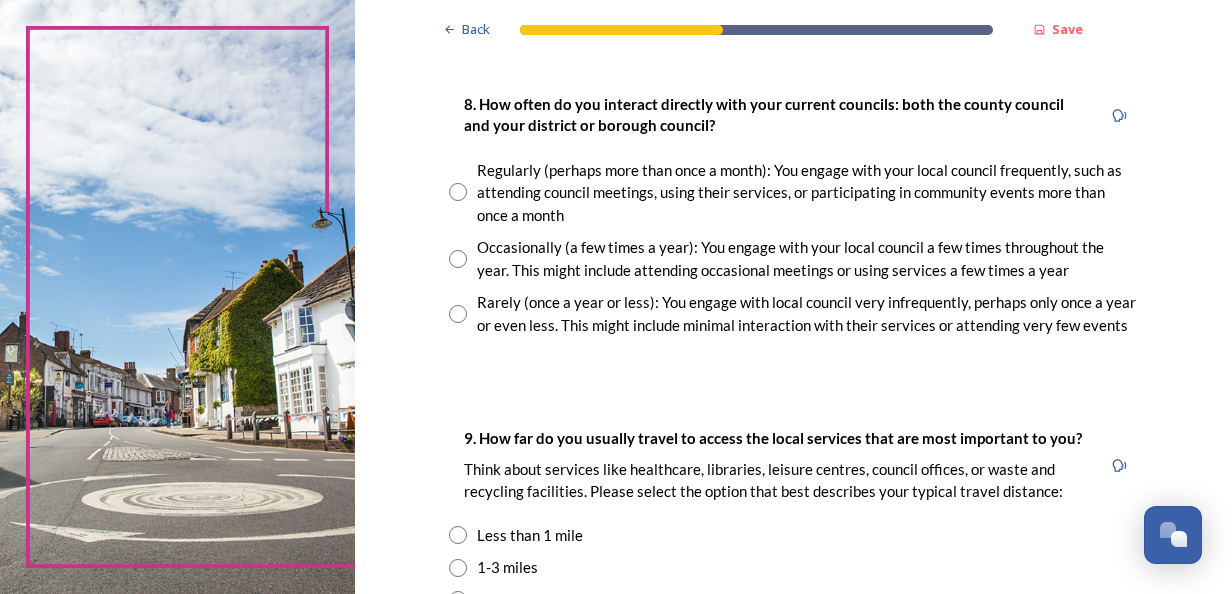 scroll, scrollTop: 1100, scrollLeft: 0, axis: vertical 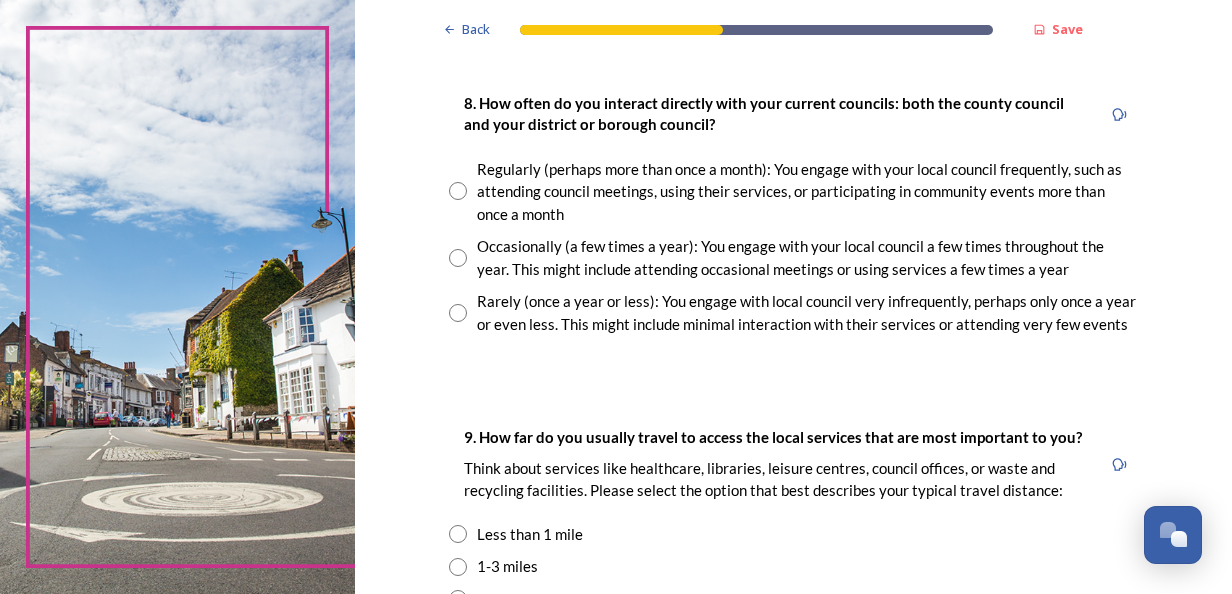 click at bounding box center [458, 258] 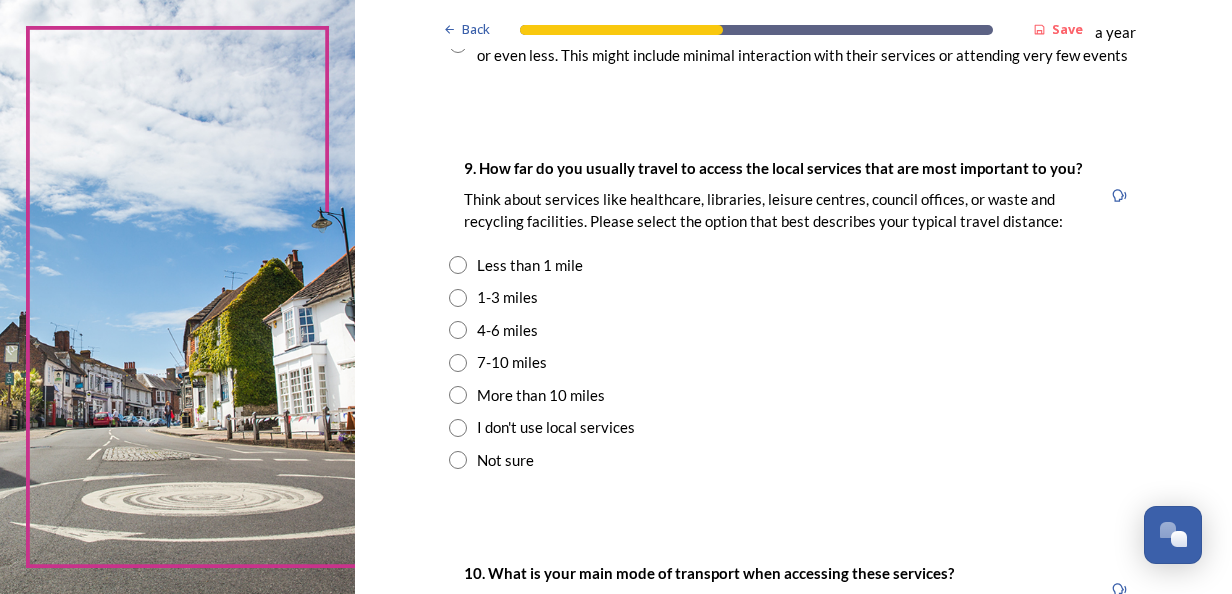 scroll, scrollTop: 1400, scrollLeft: 0, axis: vertical 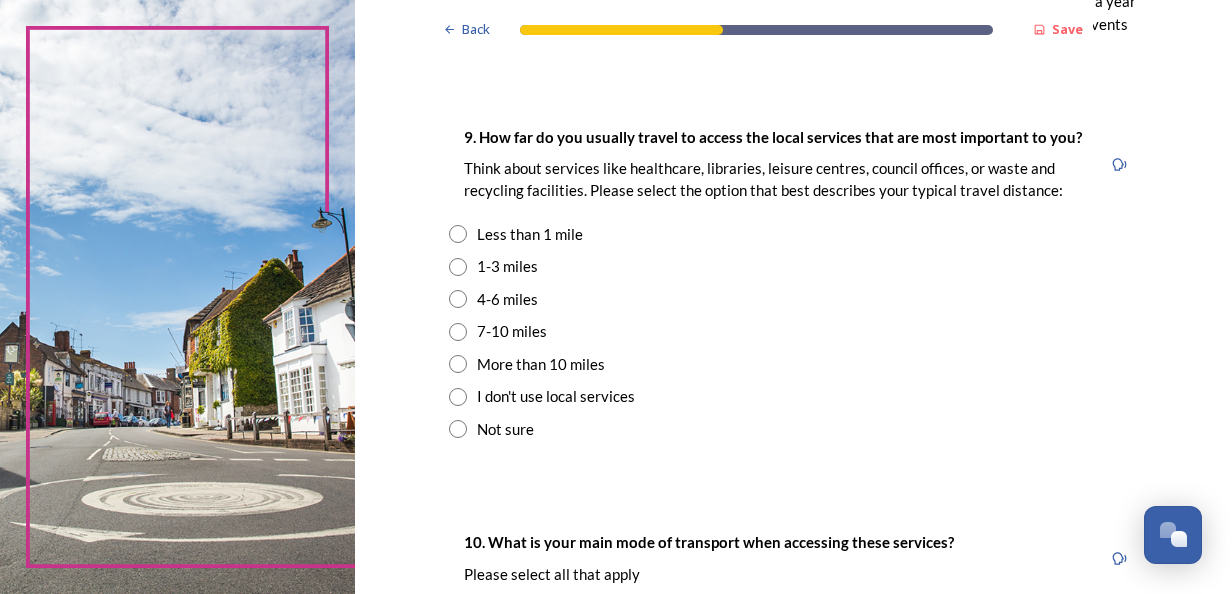 click at bounding box center (458, 267) 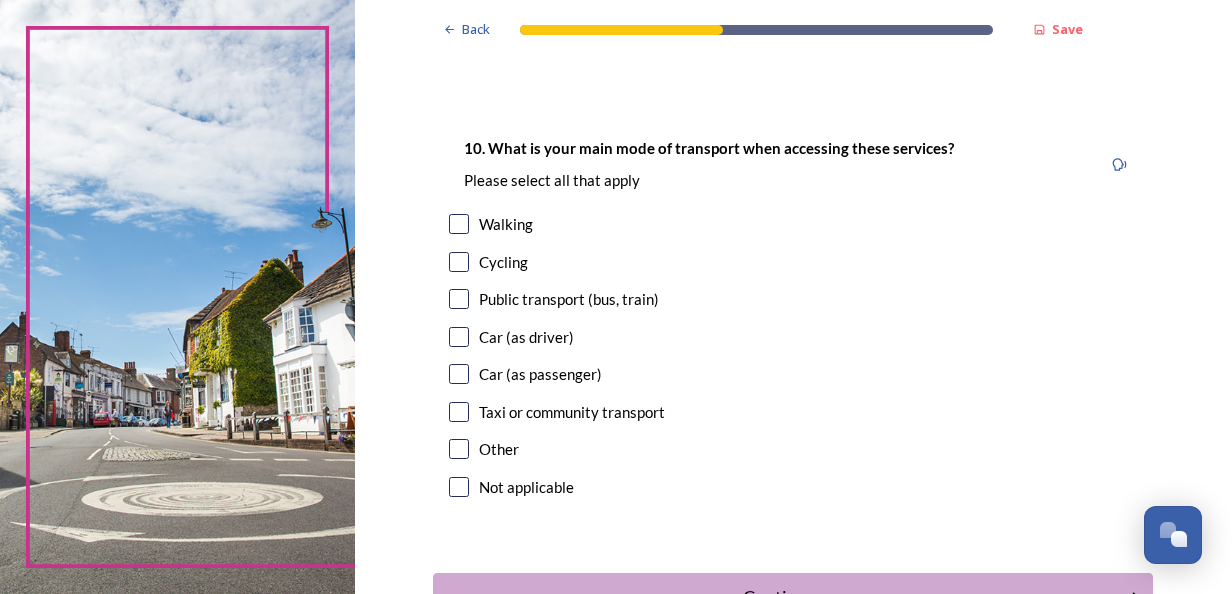 scroll, scrollTop: 1800, scrollLeft: 0, axis: vertical 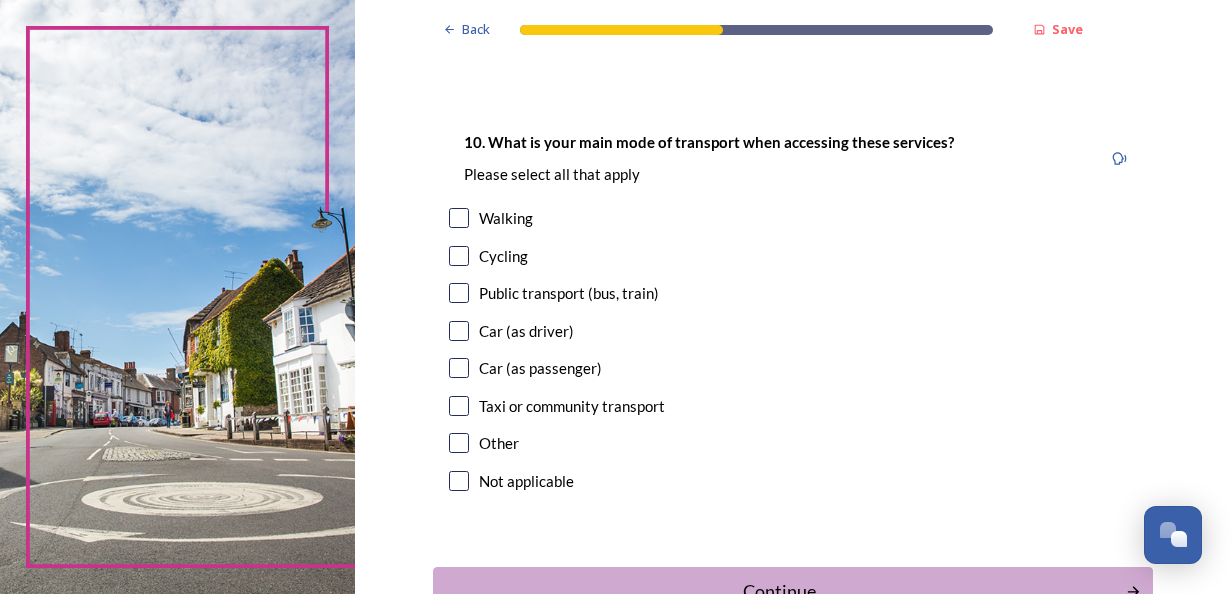 click at bounding box center (459, 331) 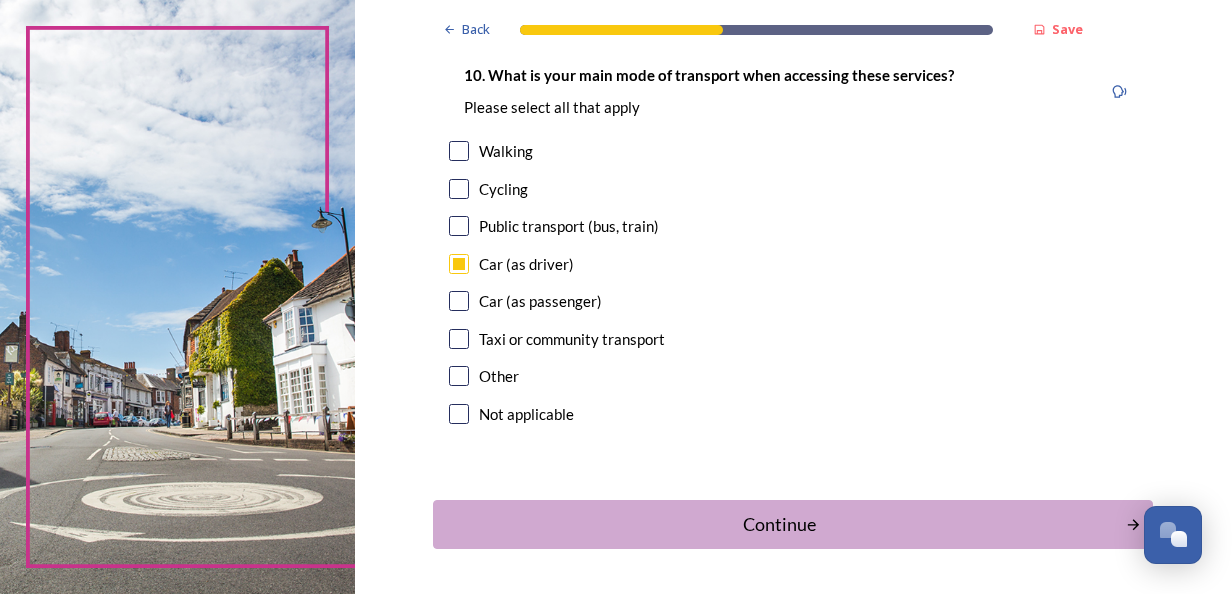 scroll, scrollTop: 1937, scrollLeft: 0, axis: vertical 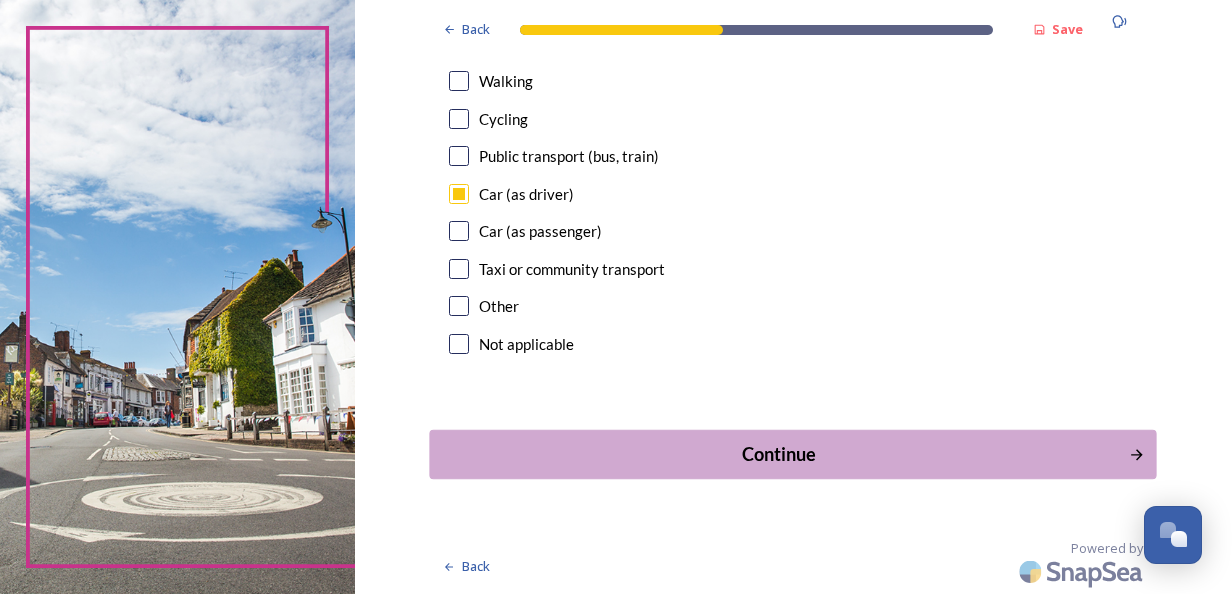 click on "Continue" at bounding box center [779, 454] 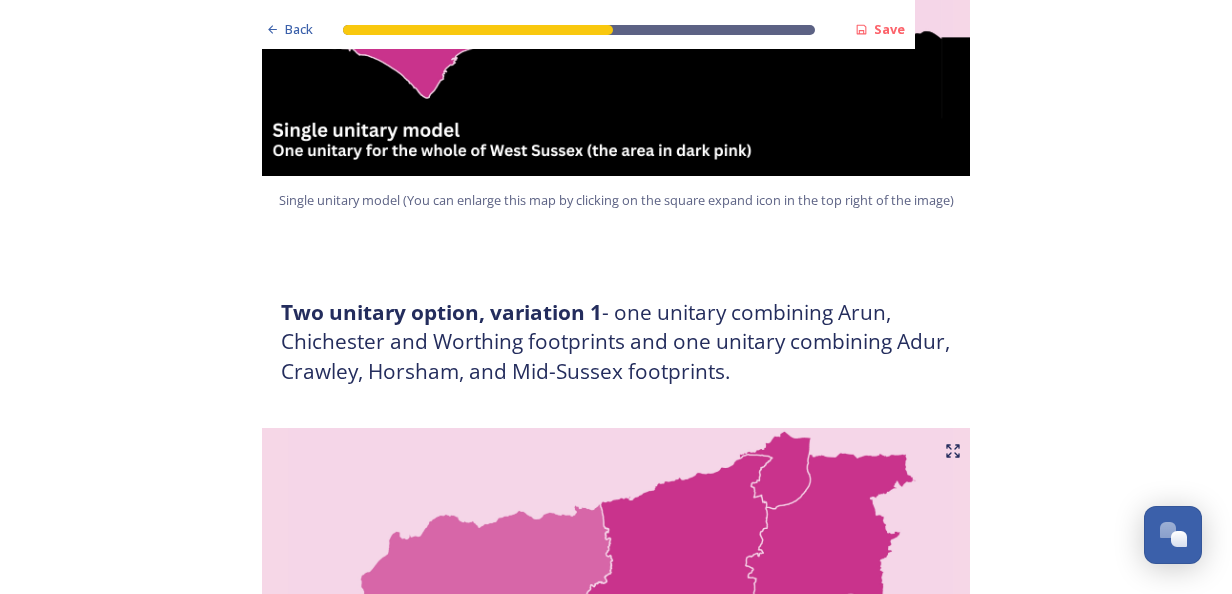 scroll, scrollTop: 1000, scrollLeft: 0, axis: vertical 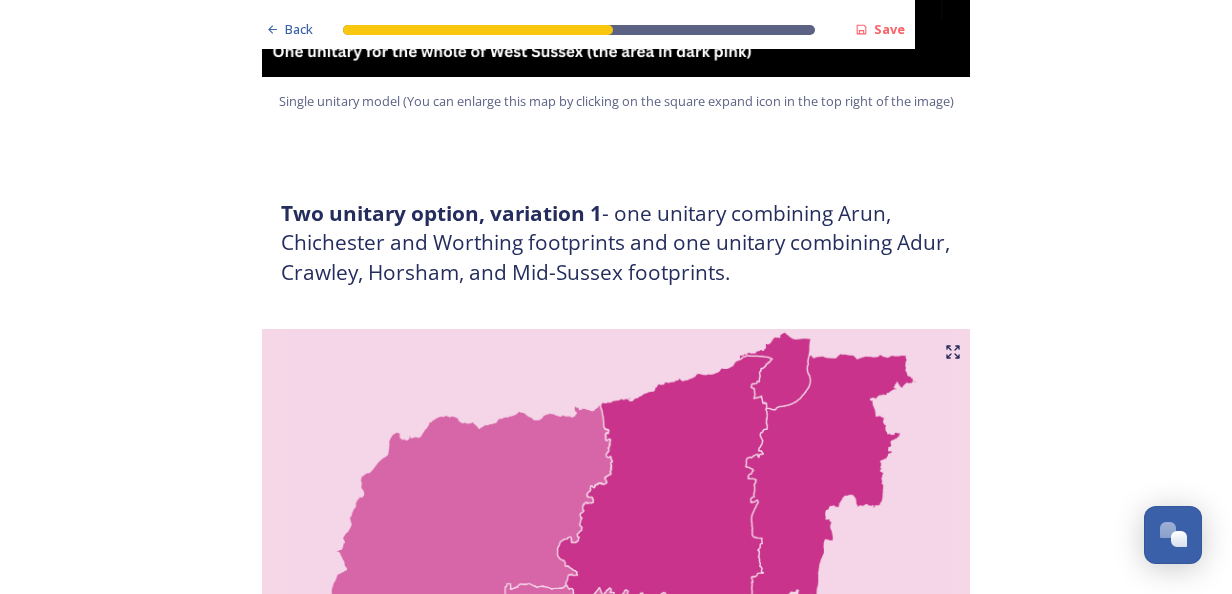 drag, startPoint x: 276, startPoint y: 346, endPoint x: 405, endPoint y: 346, distance: 129 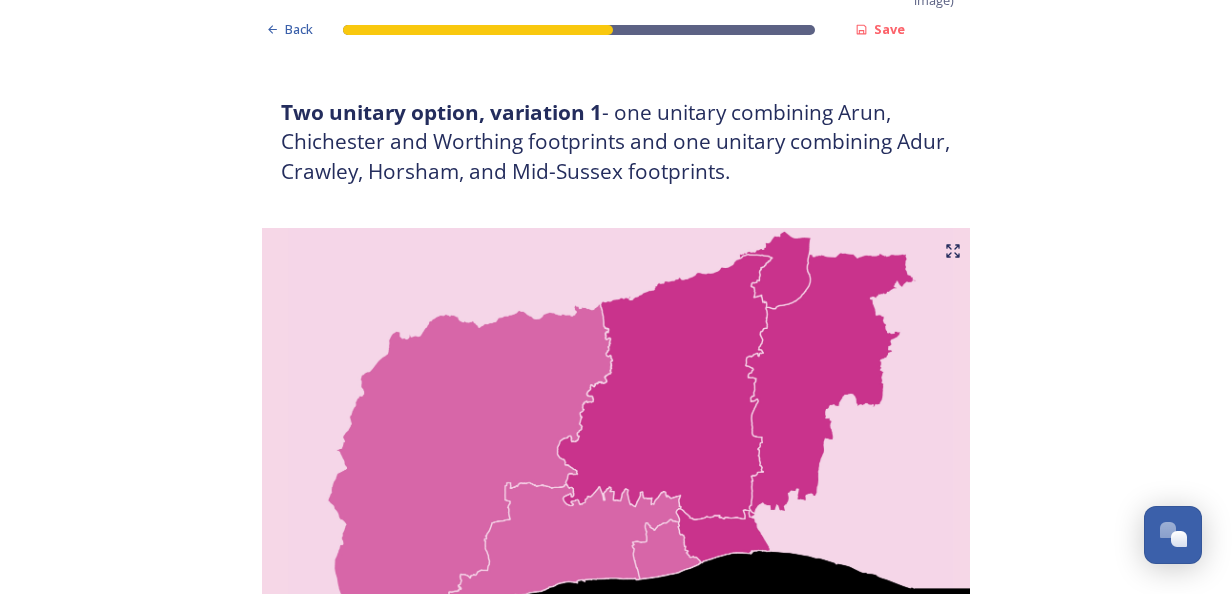 scroll, scrollTop: 1300, scrollLeft: 0, axis: vertical 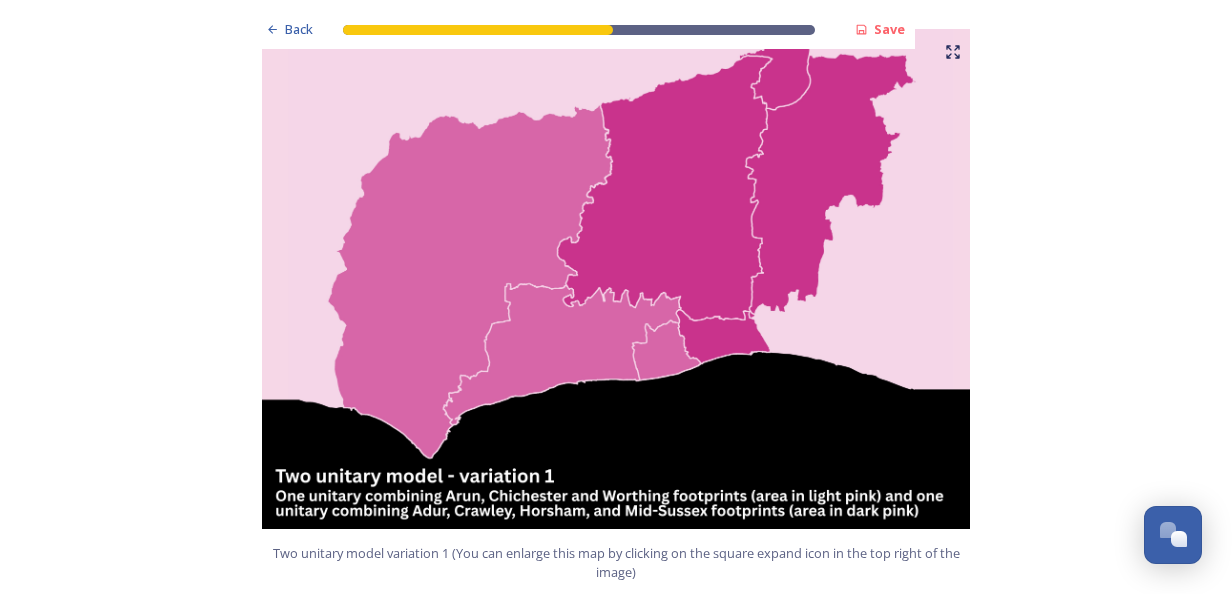 click at bounding box center (281, 1805) 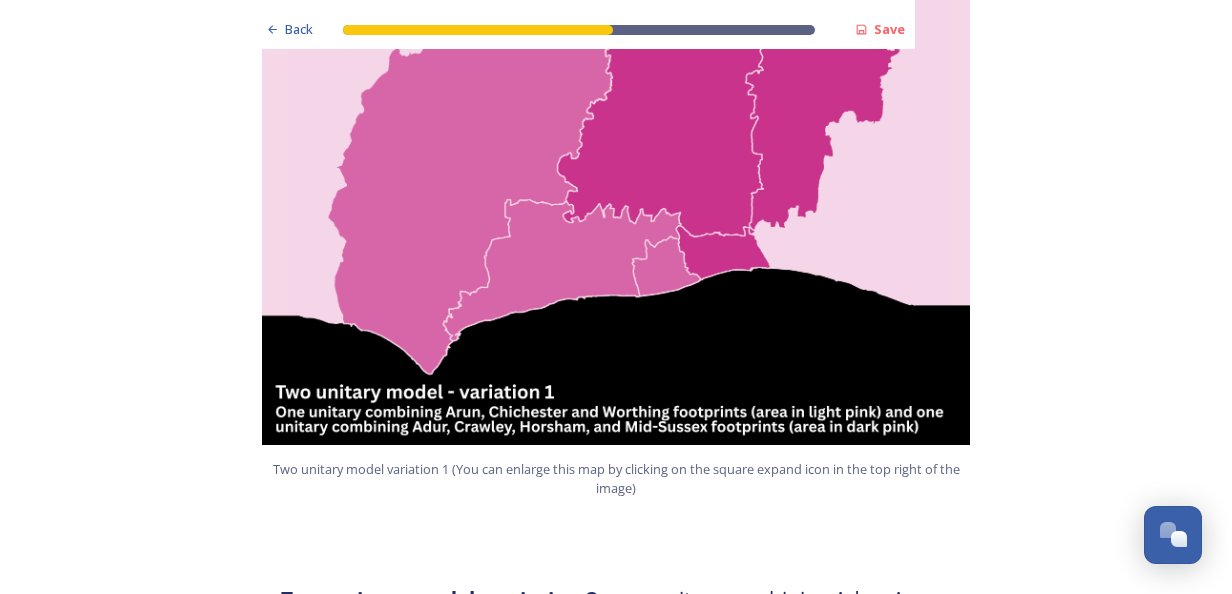 scroll, scrollTop: 1500, scrollLeft: 0, axis: vertical 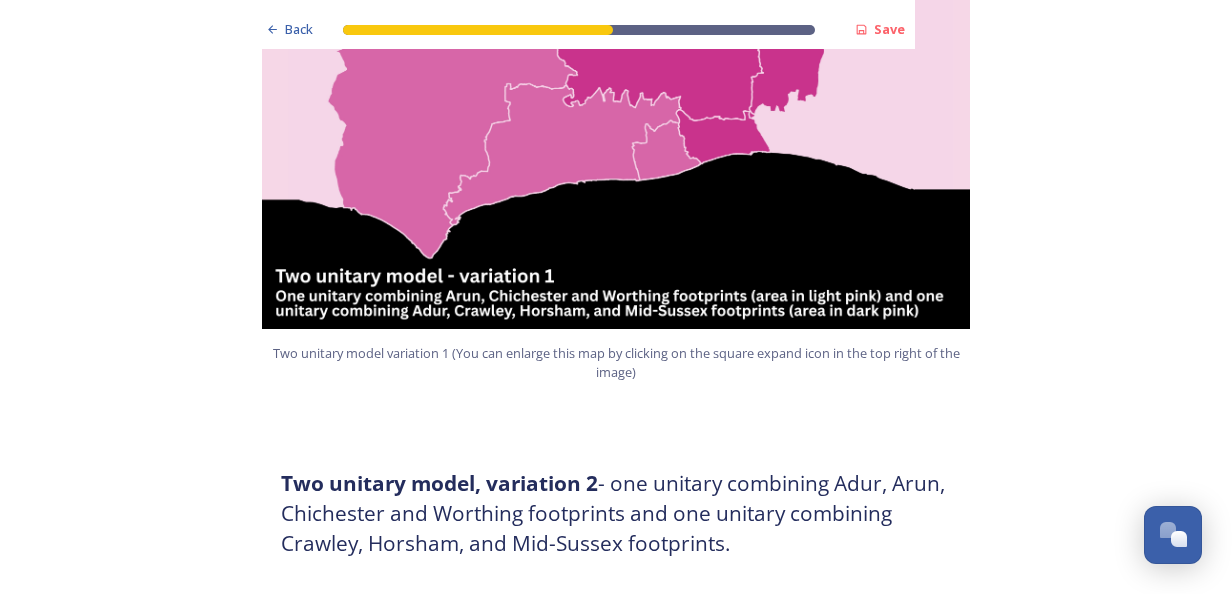 click at bounding box center [616, 1960] 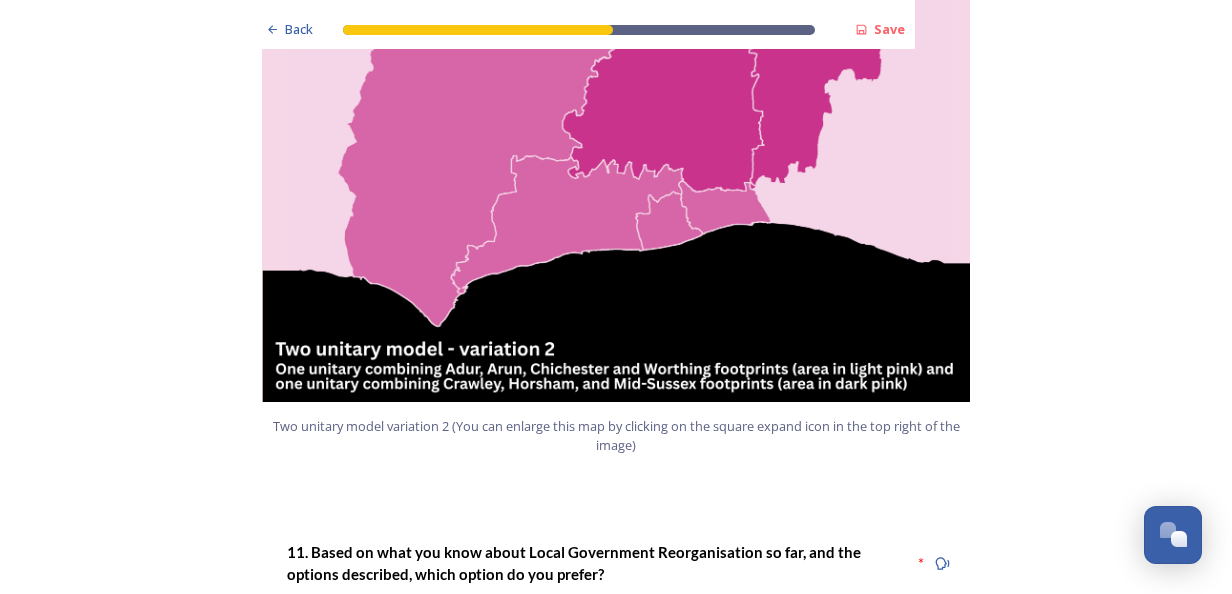 scroll, scrollTop: 2200, scrollLeft: 0, axis: vertical 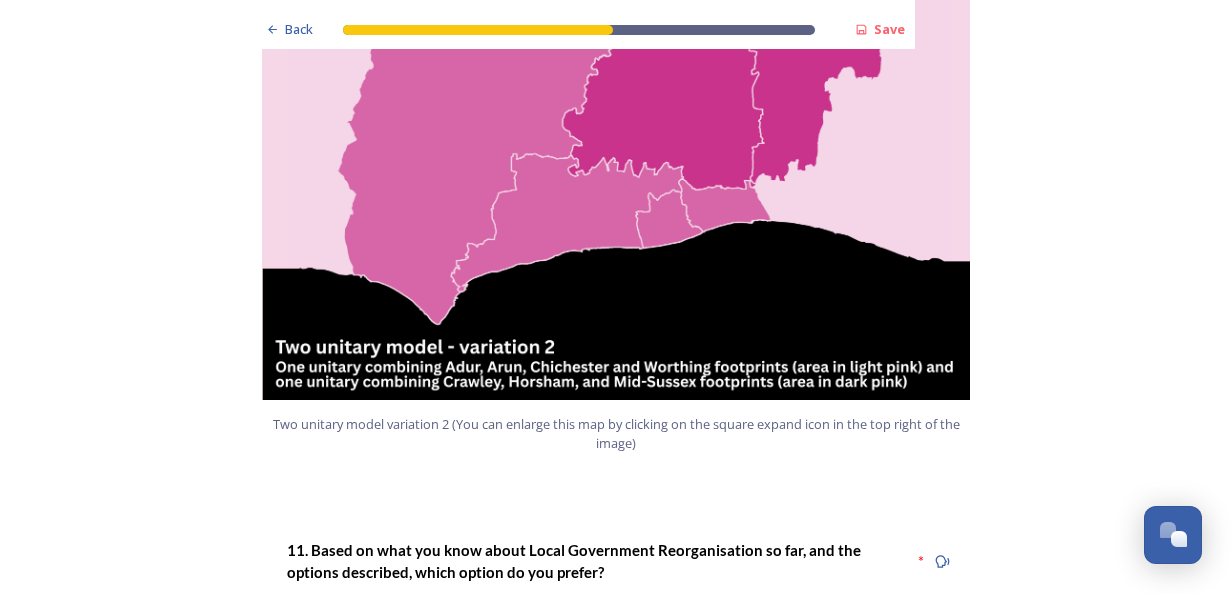 type on "Adur and Worthing have different demographics to Horsham, Crawley and Mid Sussex." 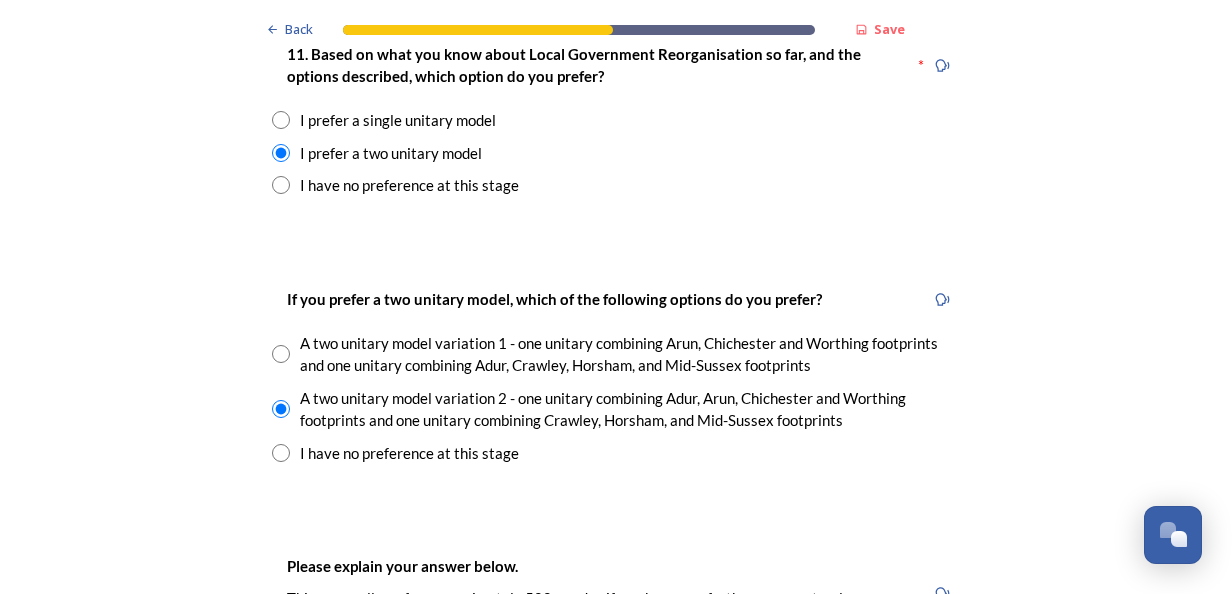 scroll, scrollTop: 2700, scrollLeft: 0, axis: vertical 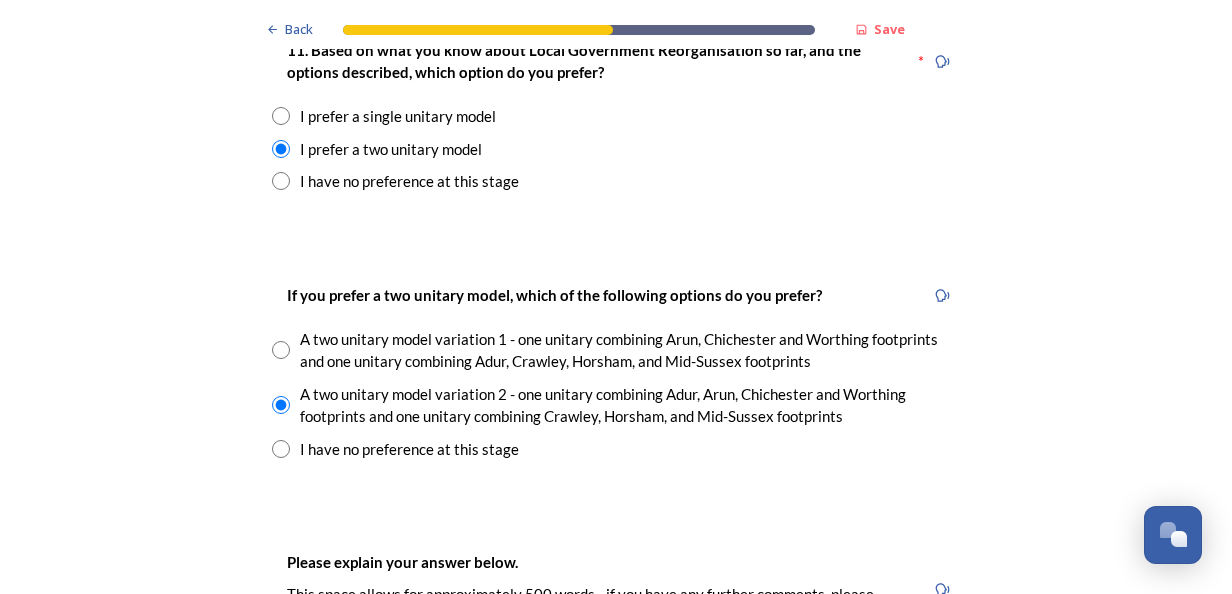 click at bounding box center [282, 1660] 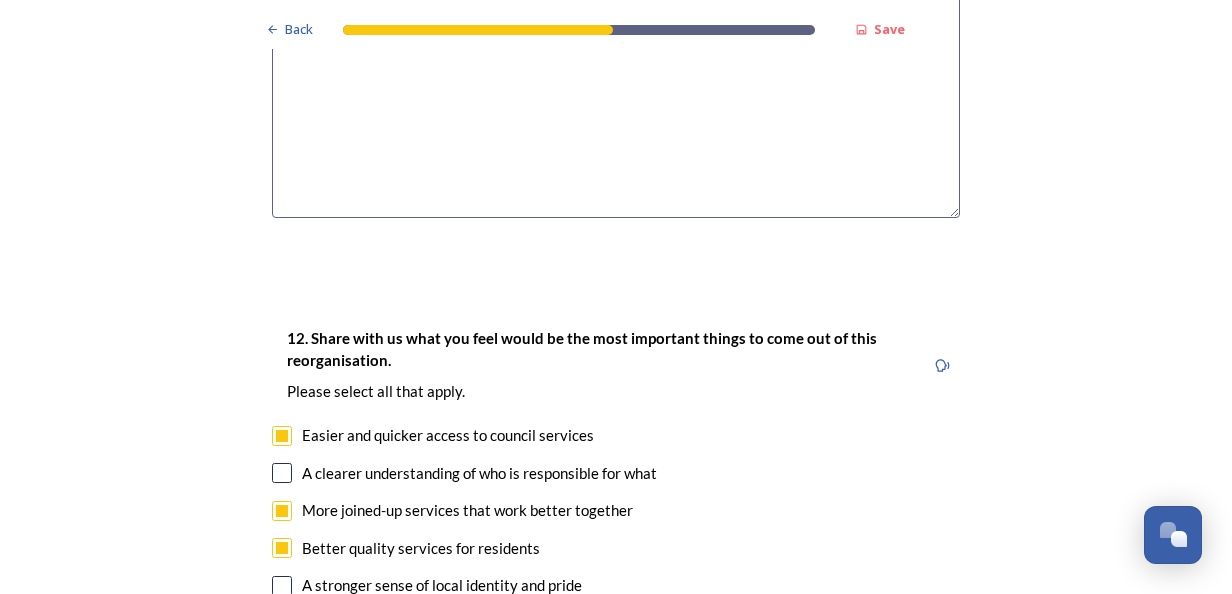 scroll, scrollTop: 3400, scrollLeft: 0, axis: vertical 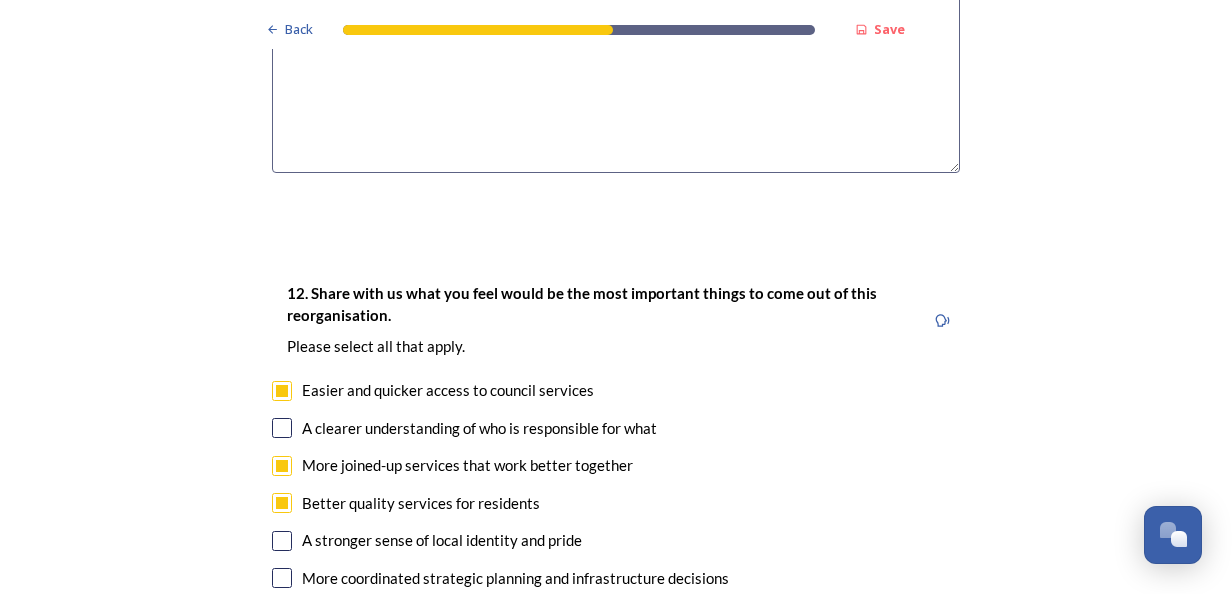 click at bounding box center (282, 1841) 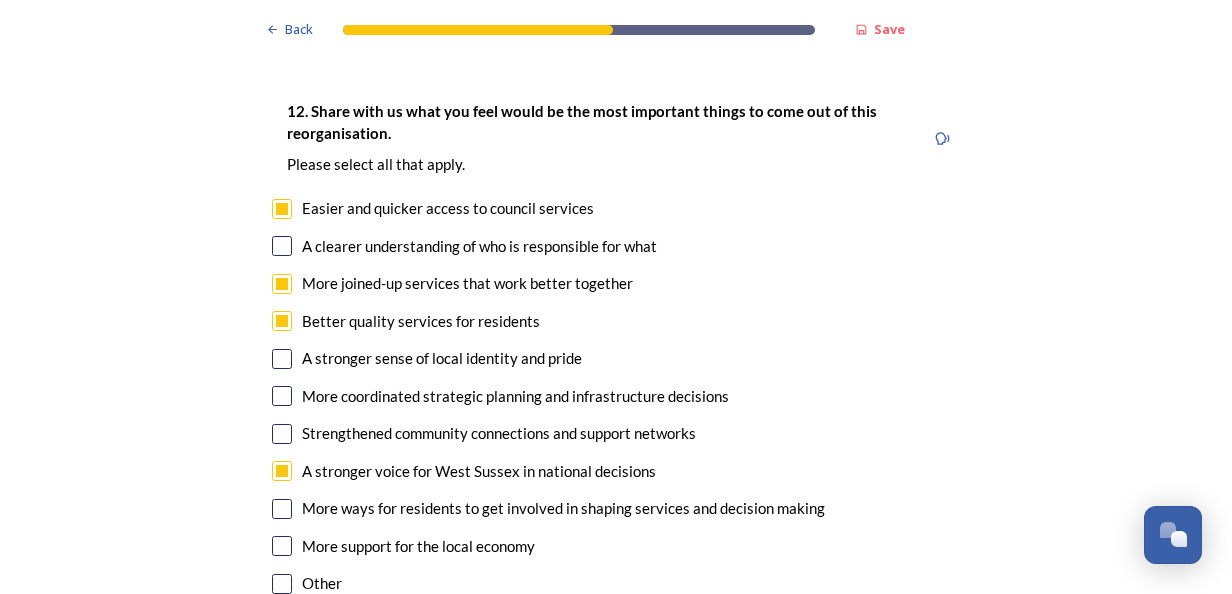 scroll, scrollTop: 3600, scrollLeft: 0, axis: vertical 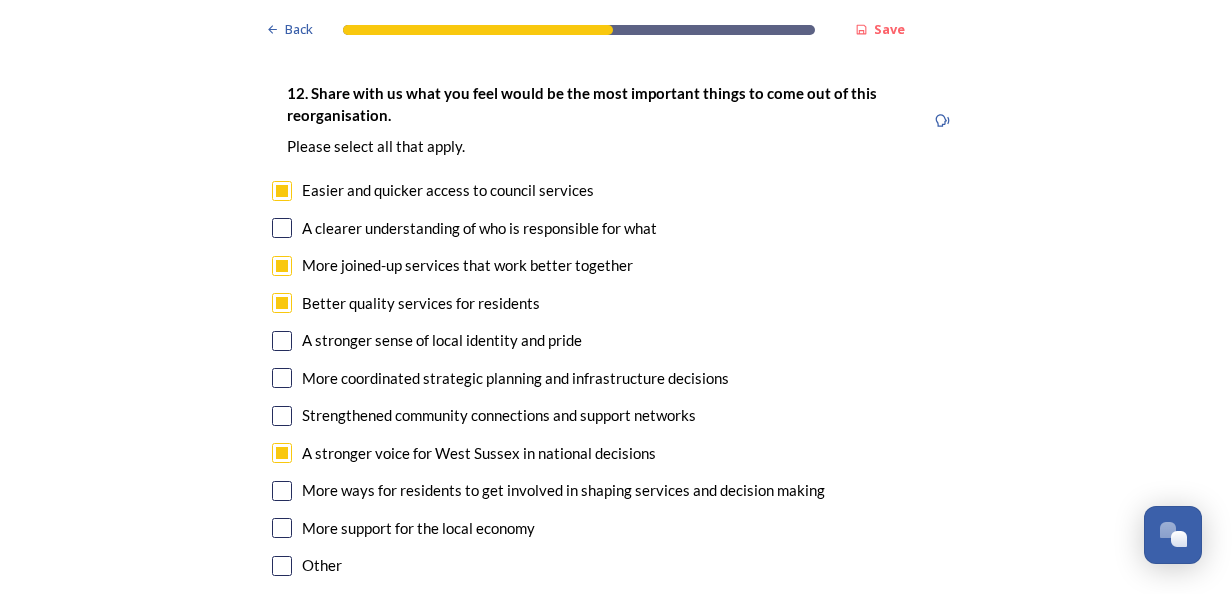 click at bounding box center (282, 1791) 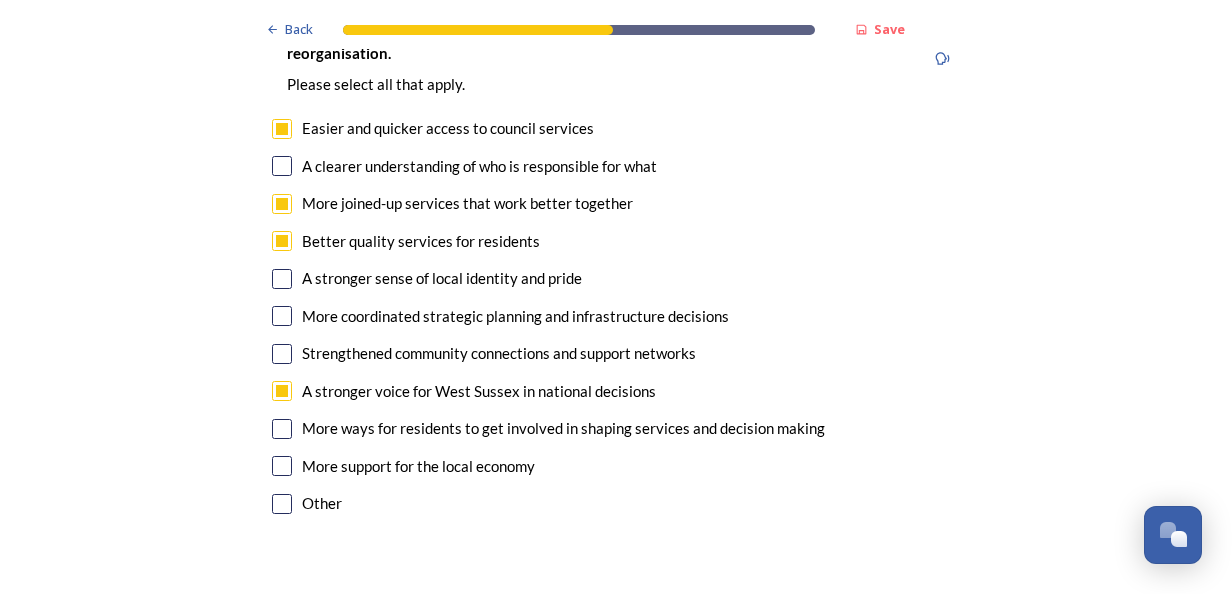 scroll, scrollTop: 3800, scrollLeft: 0, axis: vertical 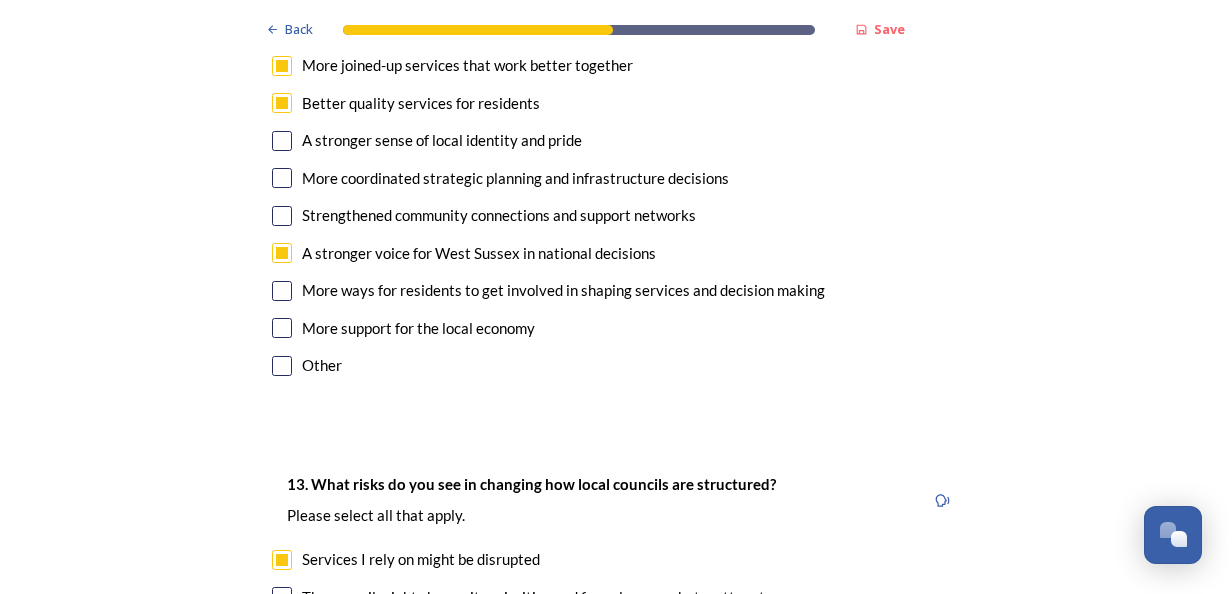 click at bounding box center (282, 1861) 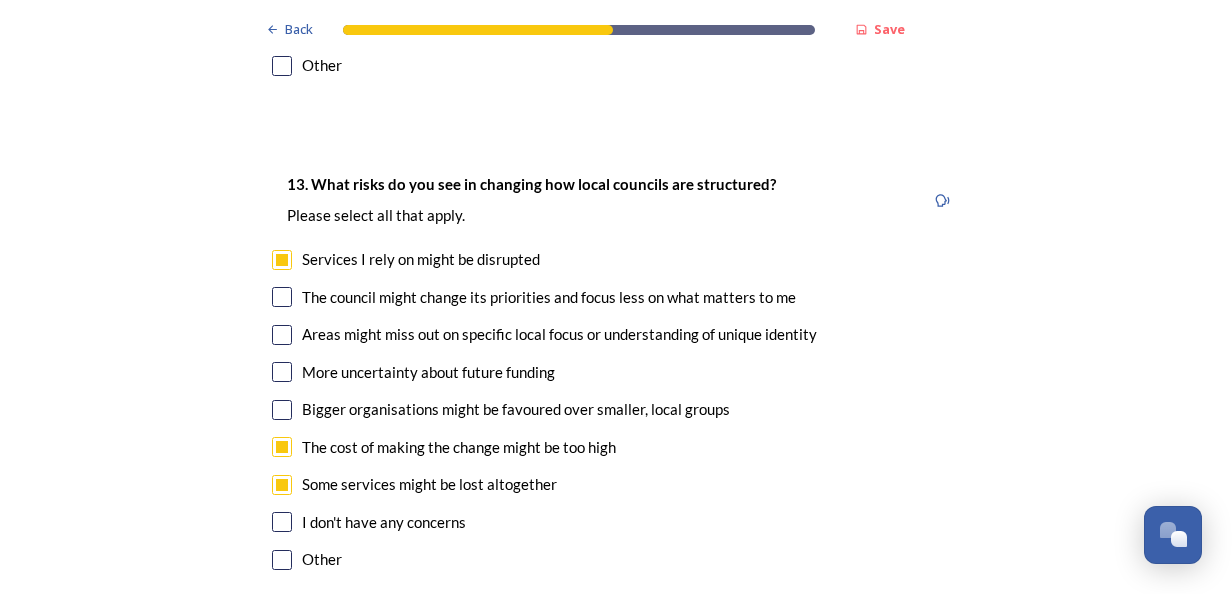 scroll, scrollTop: 4200, scrollLeft: 0, axis: vertical 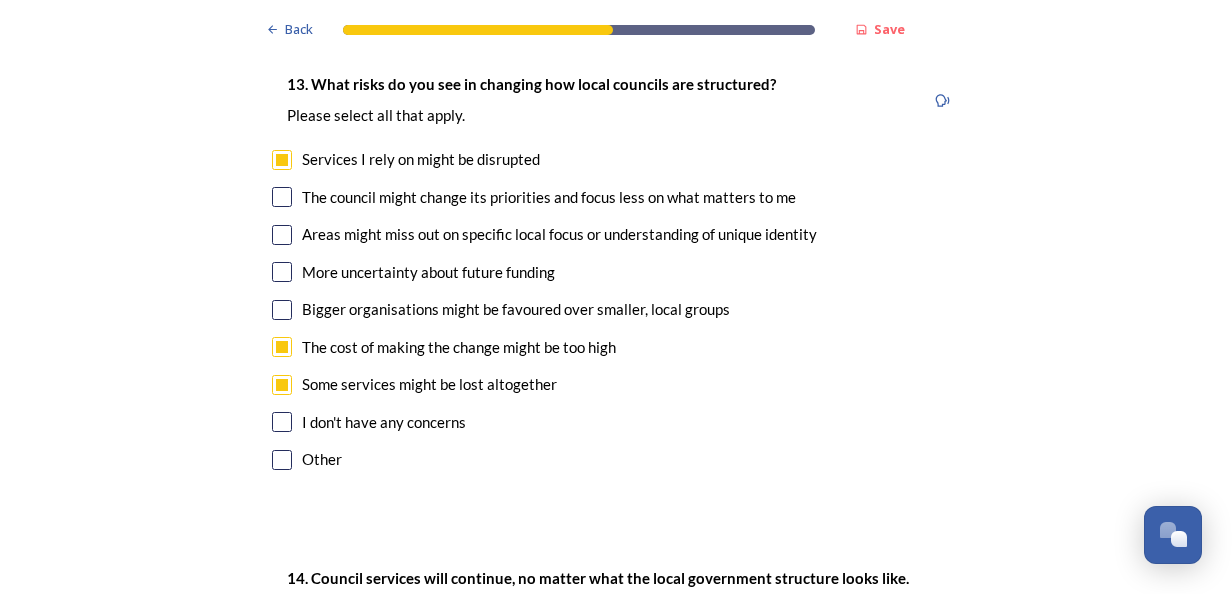 click at bounding box center (282, 1767) 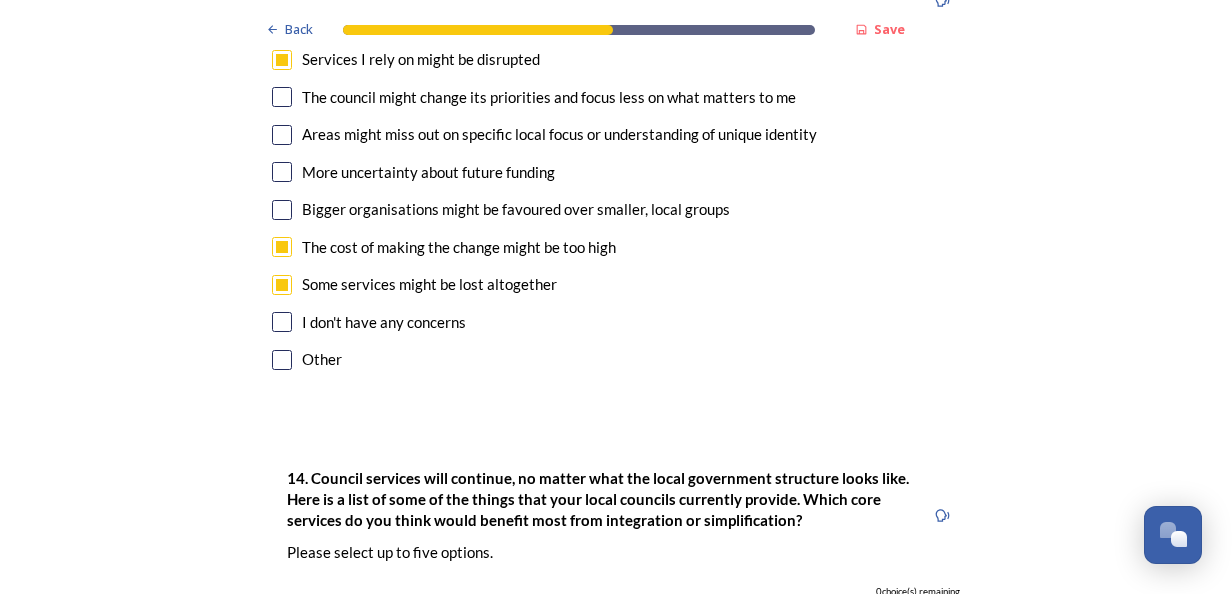 click at bounding box center [282, 1780] 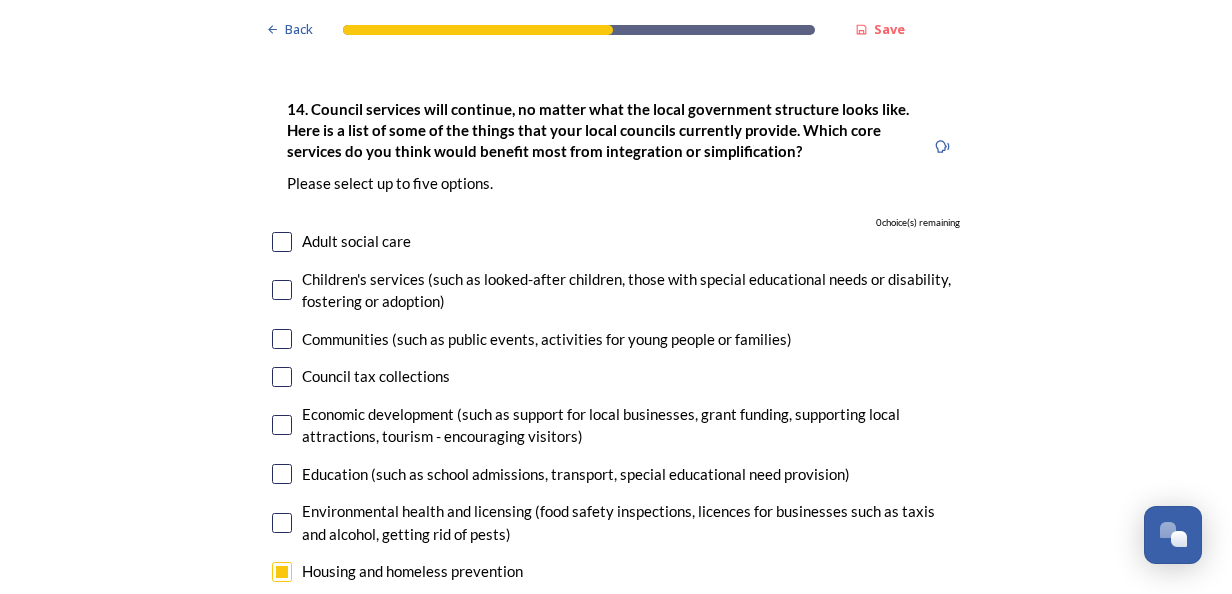 scroll, scrollTop: 4700, scrollLeft: 0, axis: vertical 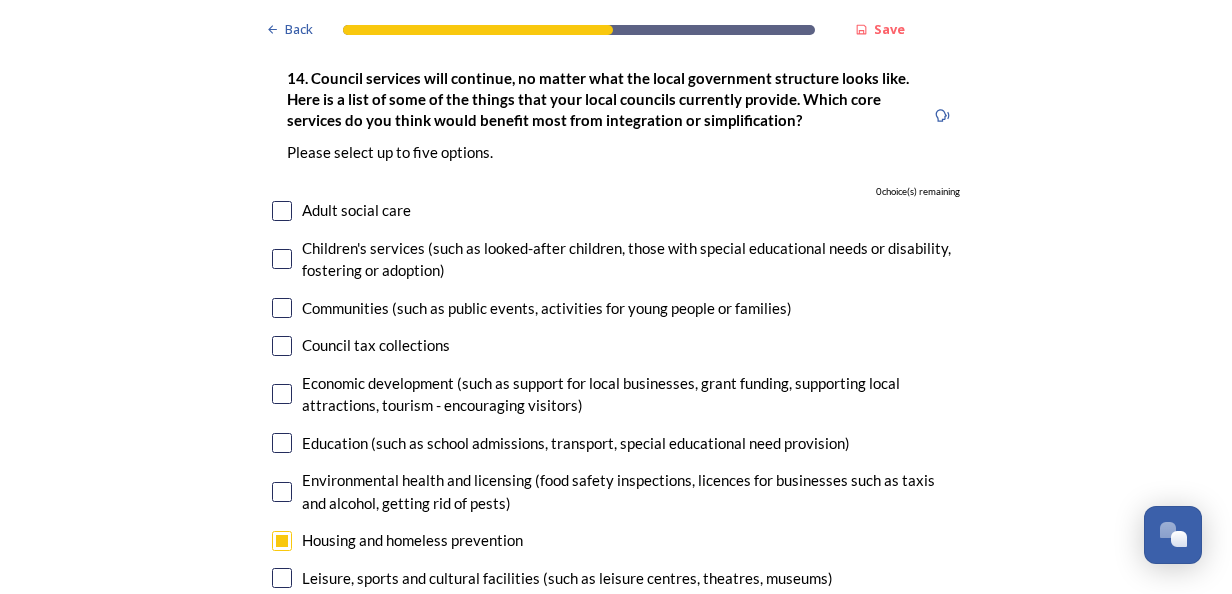 drag, startPoint x: 278, startPoint y: 286, endPoint x: 272, endPoint y: 297, distance: 12.529964 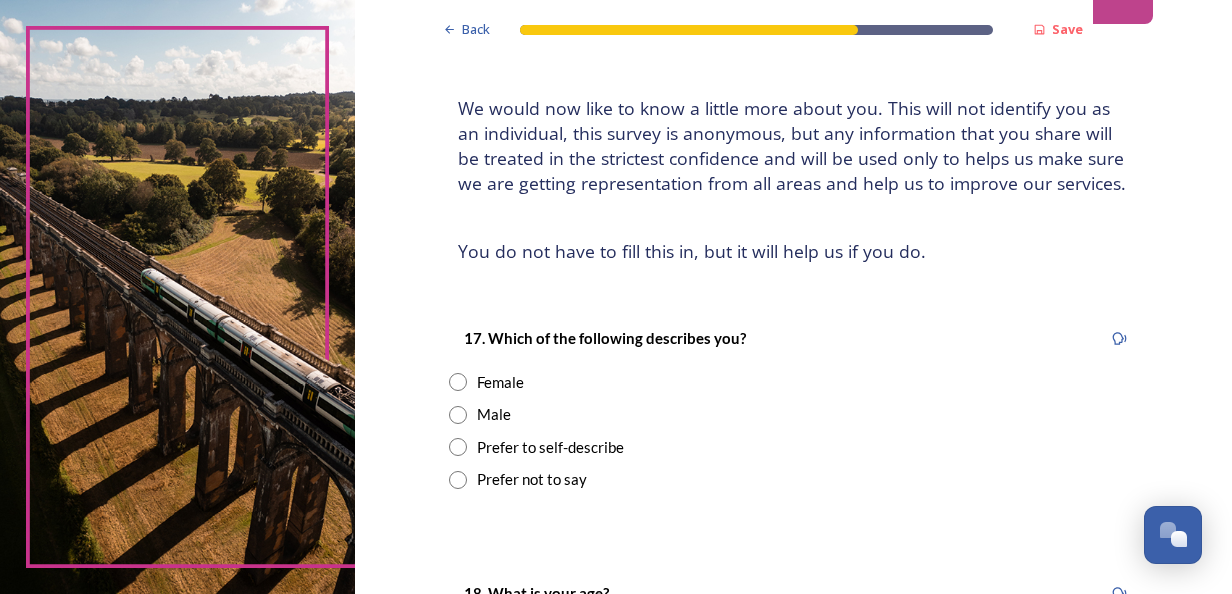 scroll, scrollTop: 200, scrollLeft: 0, axis: vertical 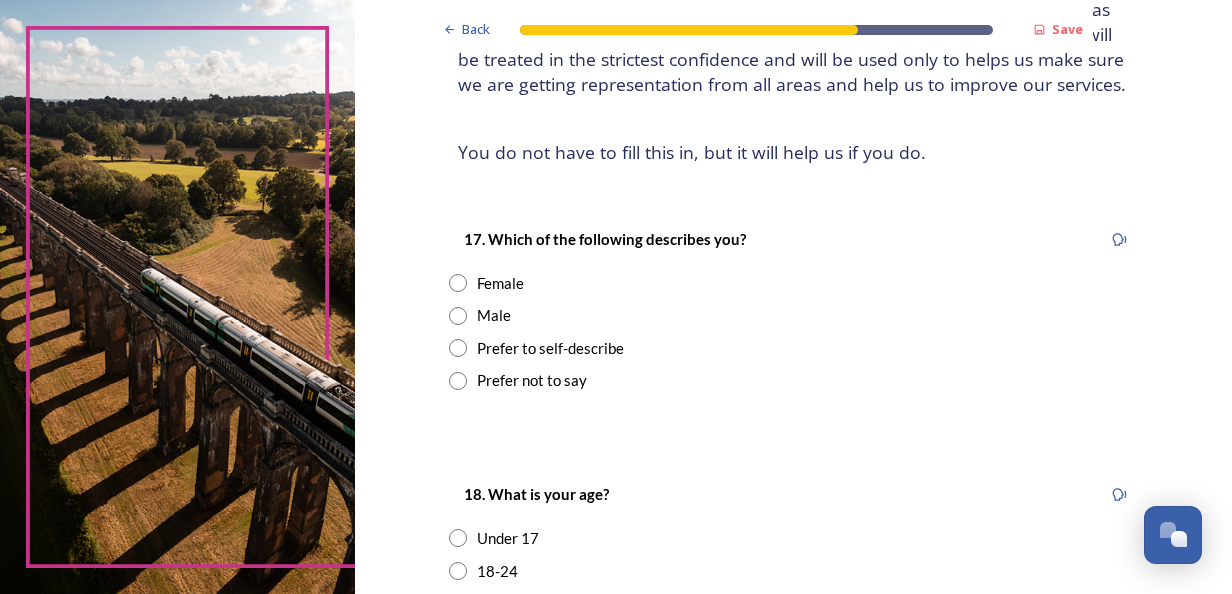 click at bounding box center (458, 283) 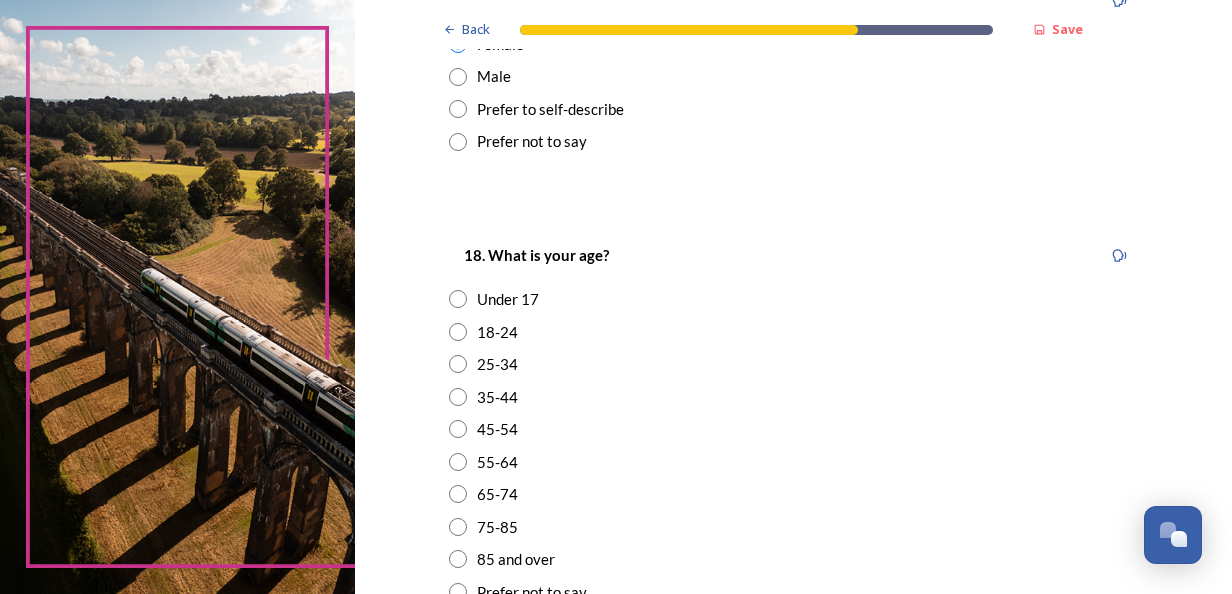 scroll, scrollTop: 500, scrollLeft: 0, axis: vertical 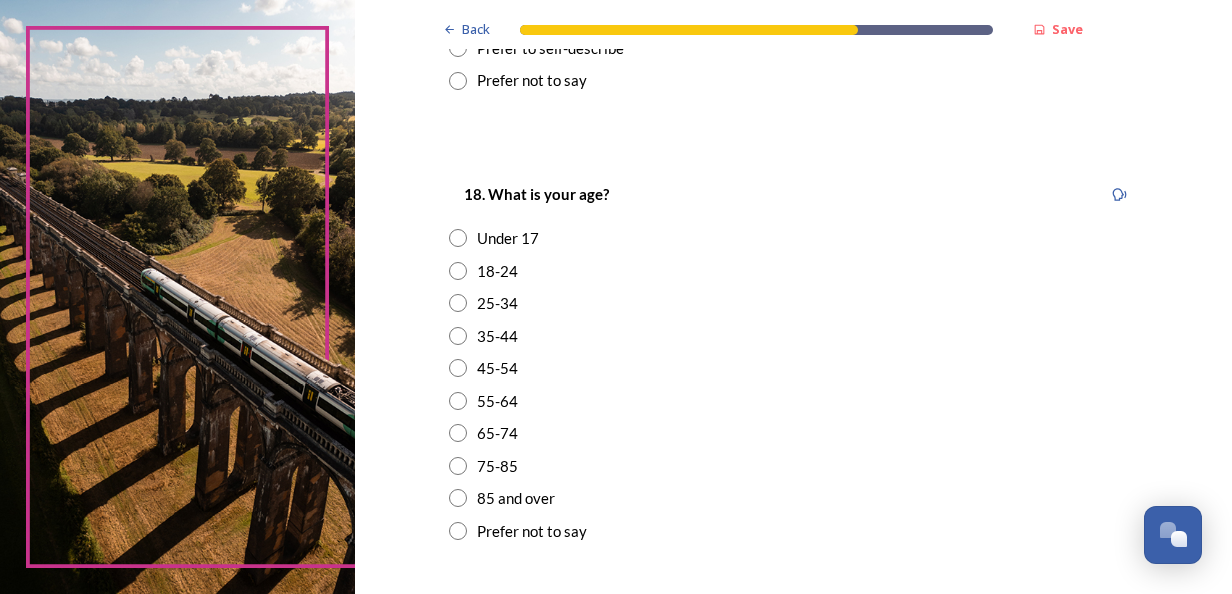 click on "18. What is your age? Under 17 18-24 25-34 35-44 45-54 55-64 65-74 75-85 85 and over Prefer not to say" at bounding box center (793, 362) 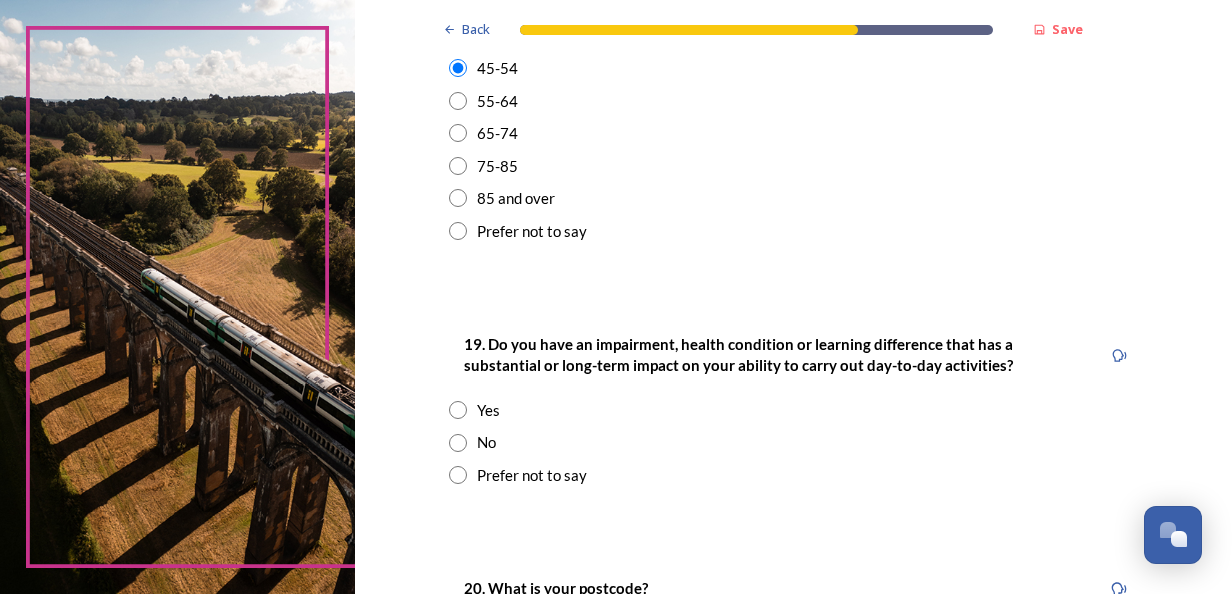 scroll, scrollTop: 900, scrollLeft: 0, axis: vertical 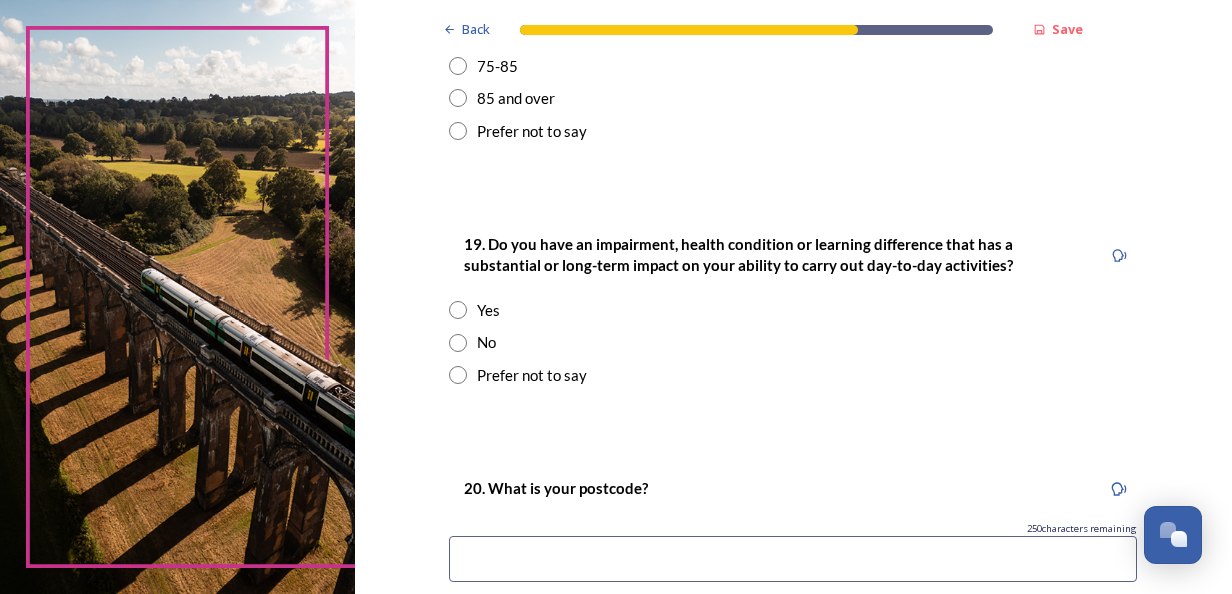 click at bounding box center [458, 343] 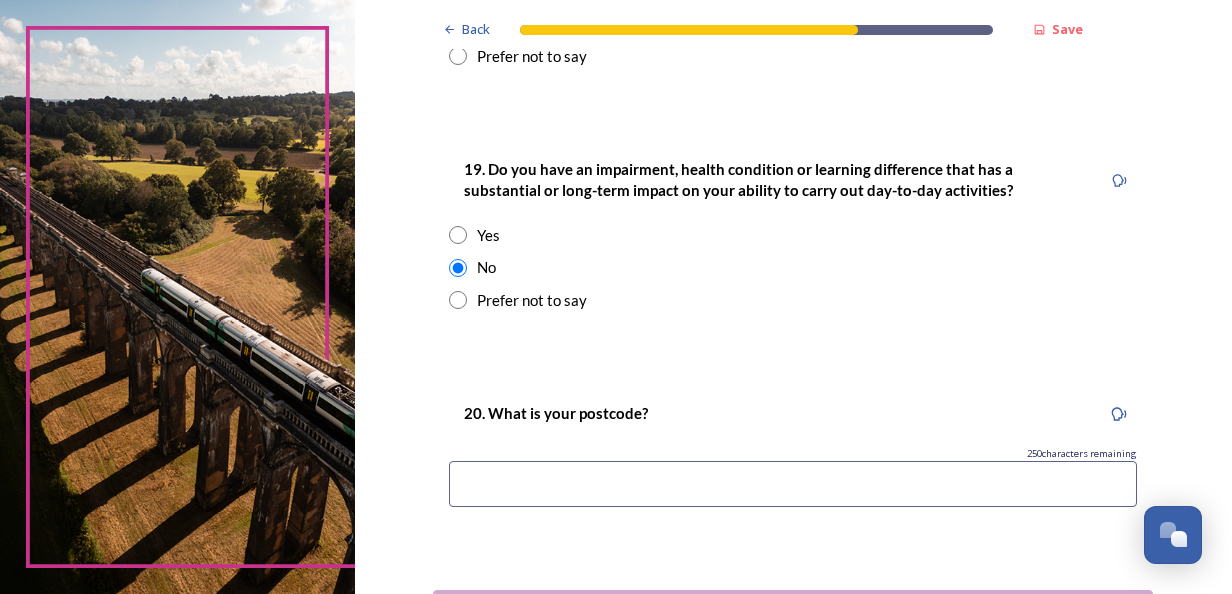 scroll, scrollTop: 1134, scrollLeft: 0, axis: vertical 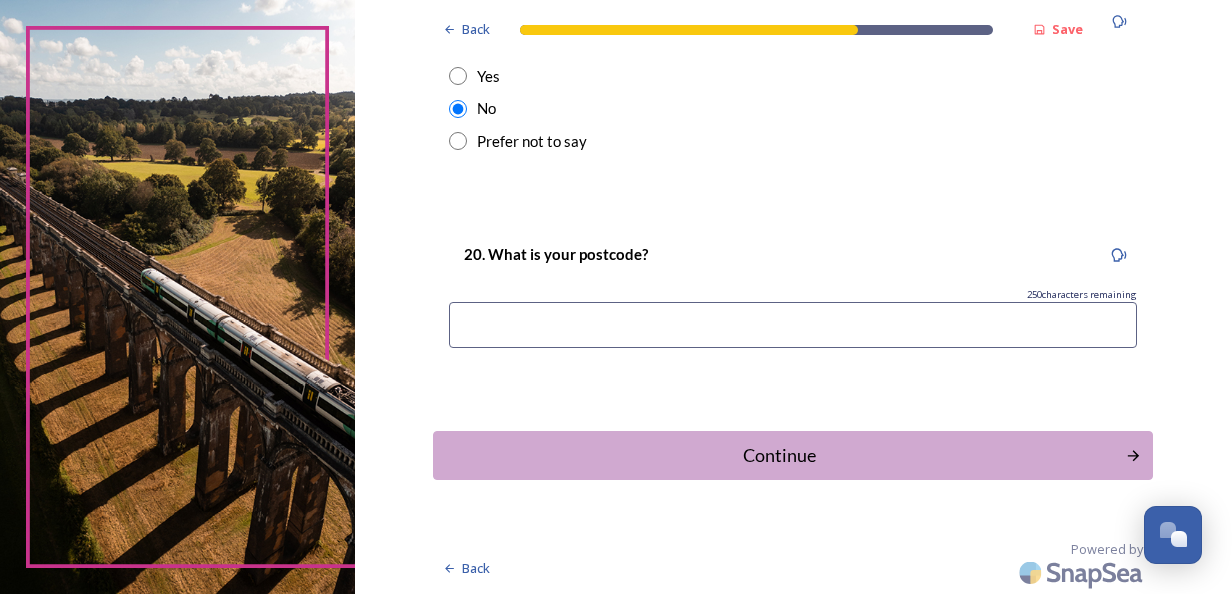 click at bounding box center (793, 325) 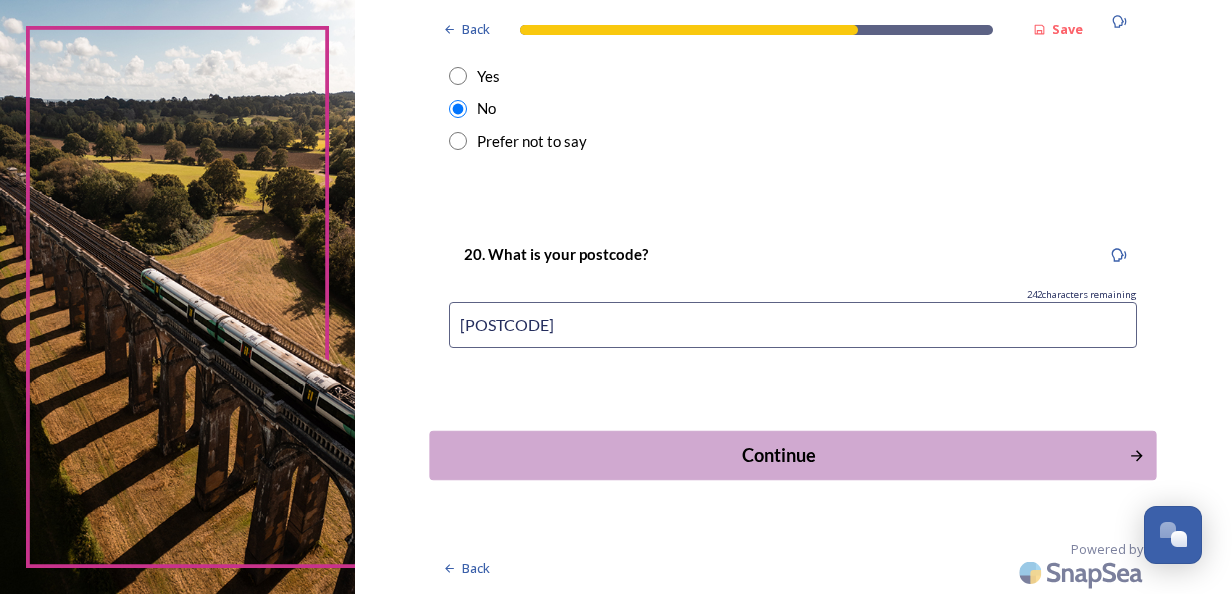 type on "RH12 1TN" 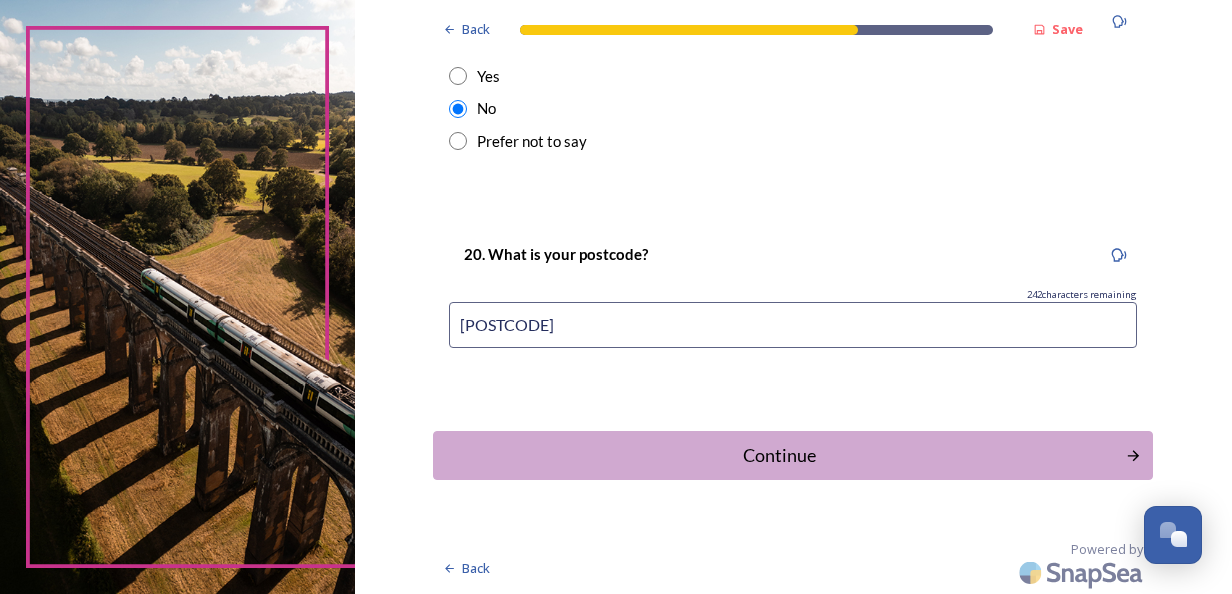 scroll, scrollTop: 0, scrollLeft: 0, axis: both 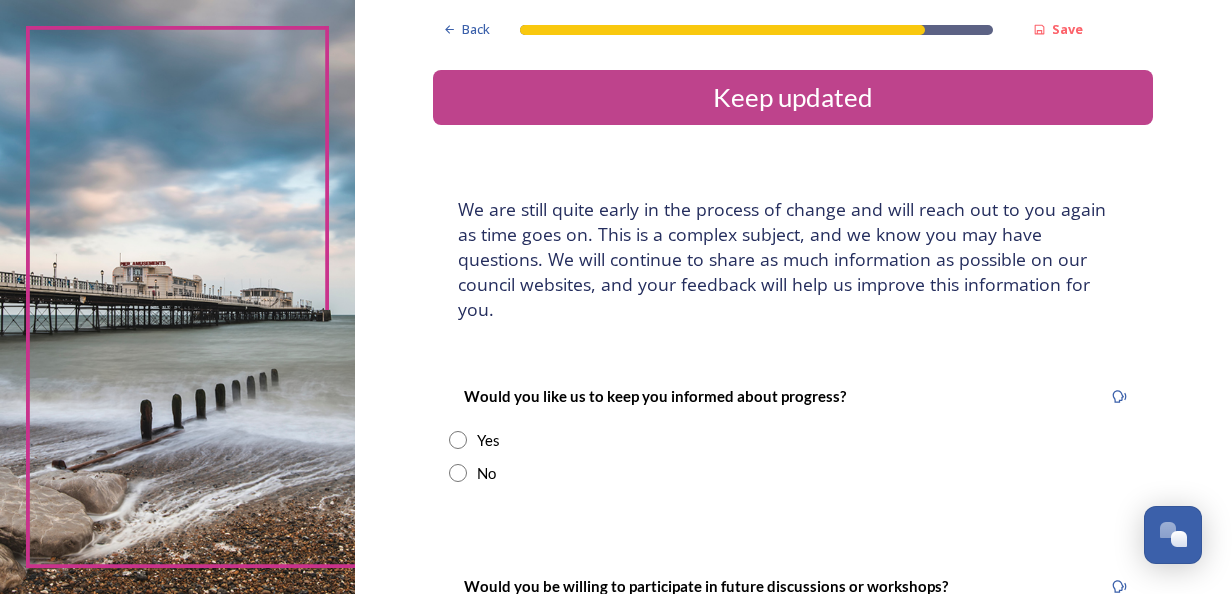 click at bounding box center (458, 440) 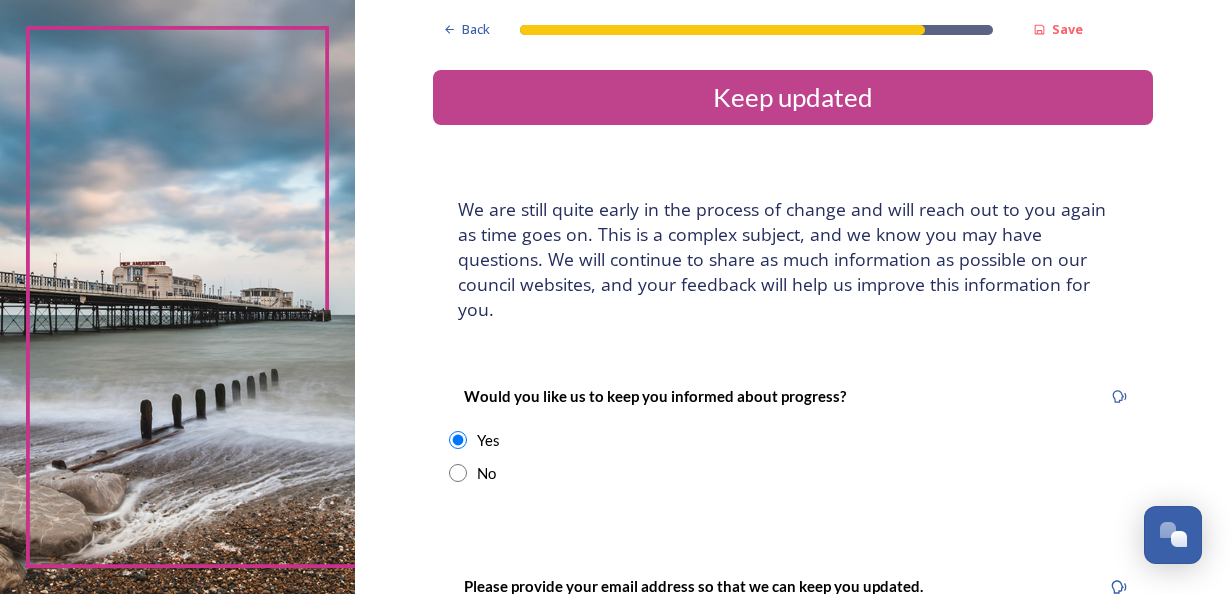 click at bounding box center (458, 473) 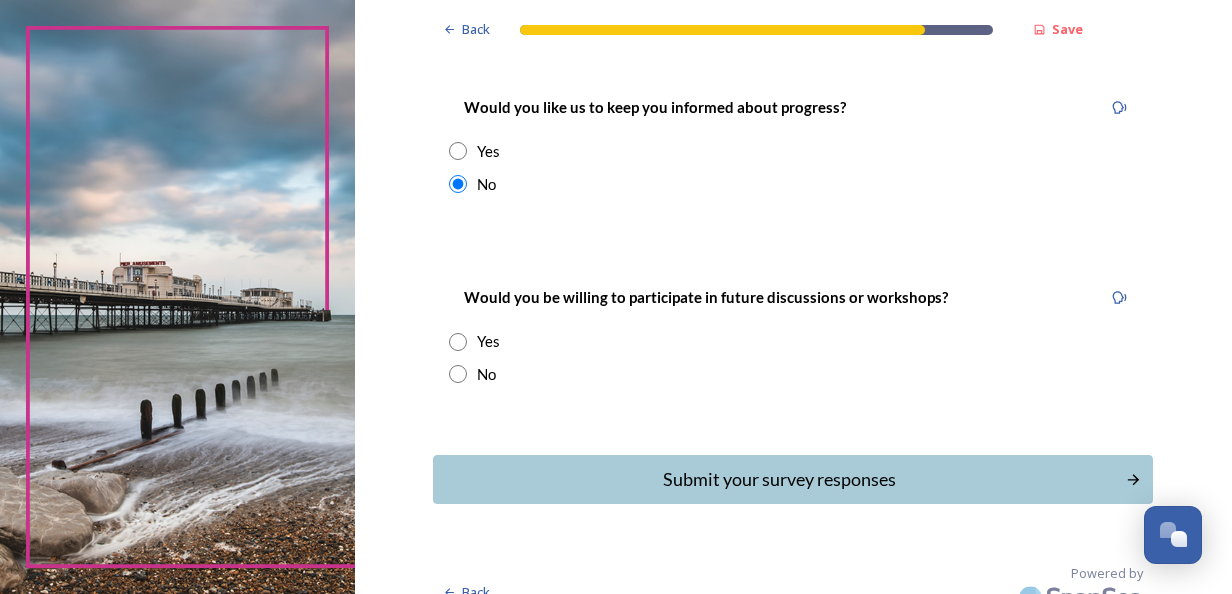 scroll, scrollTop: 290, scrollLeft: 0, axis: vertical 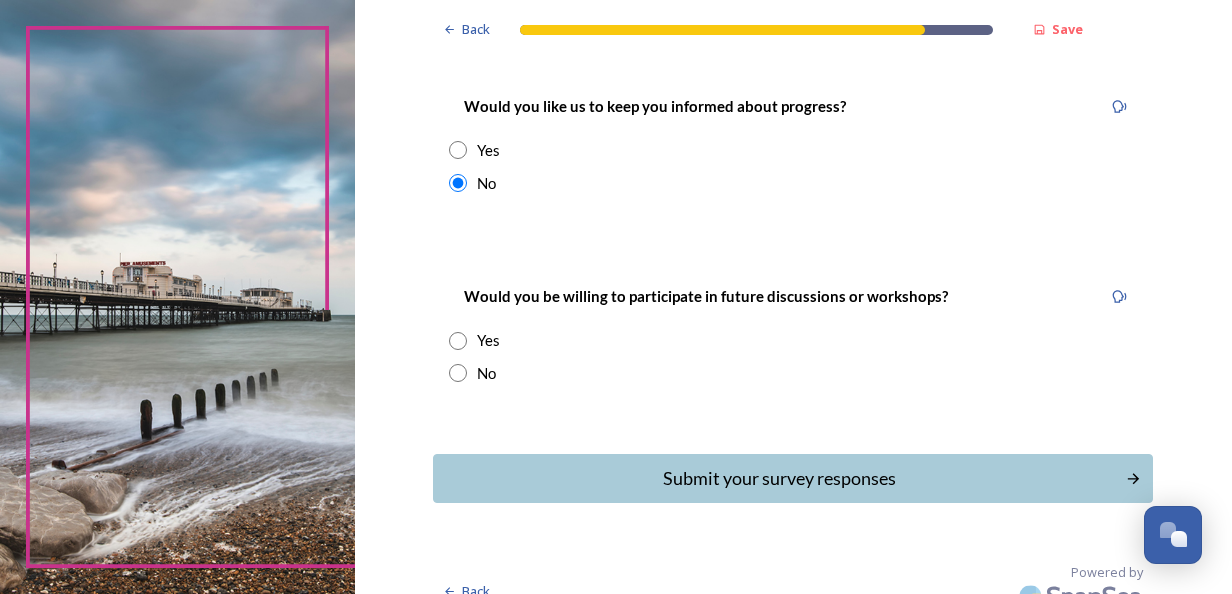 click at bounding box center [458, 373] 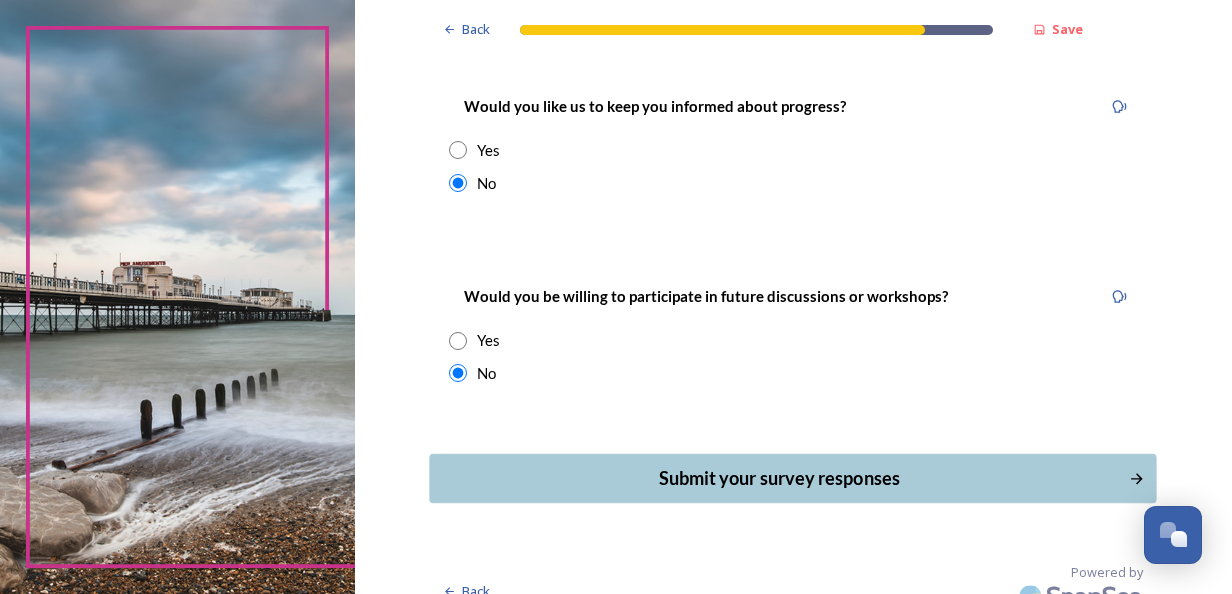 click on "Submit your survey responses" at bounding box center (779, 478) 